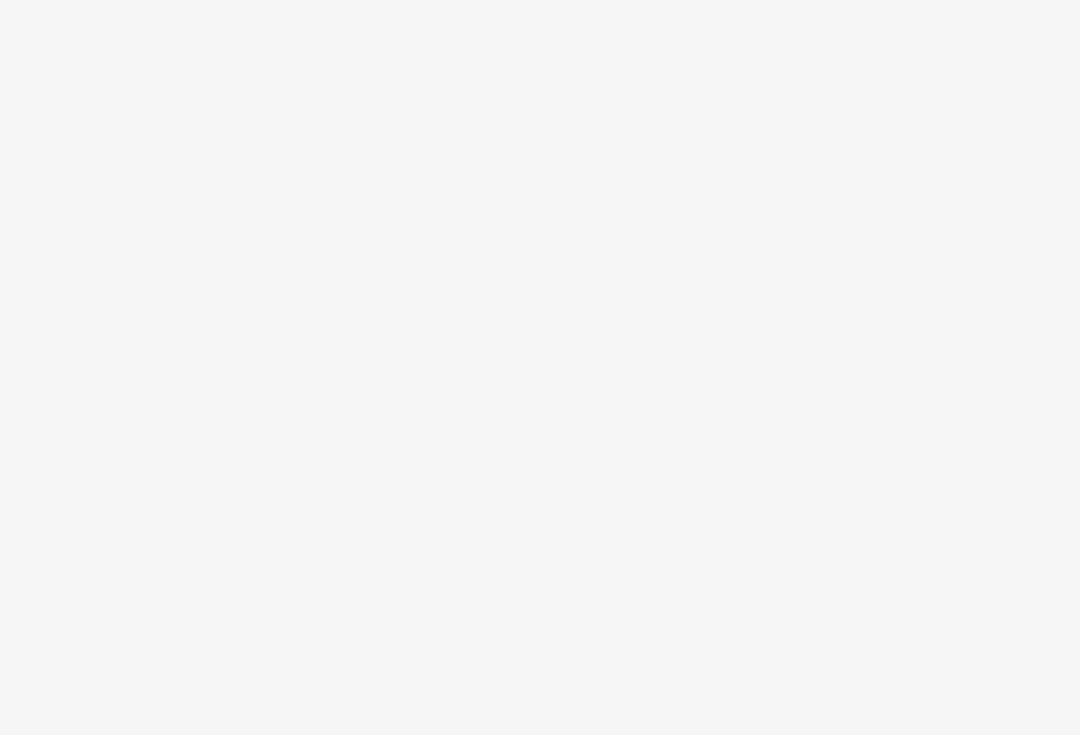 scroll, scrollTop: 0, scrollLeft: 0, axis: both 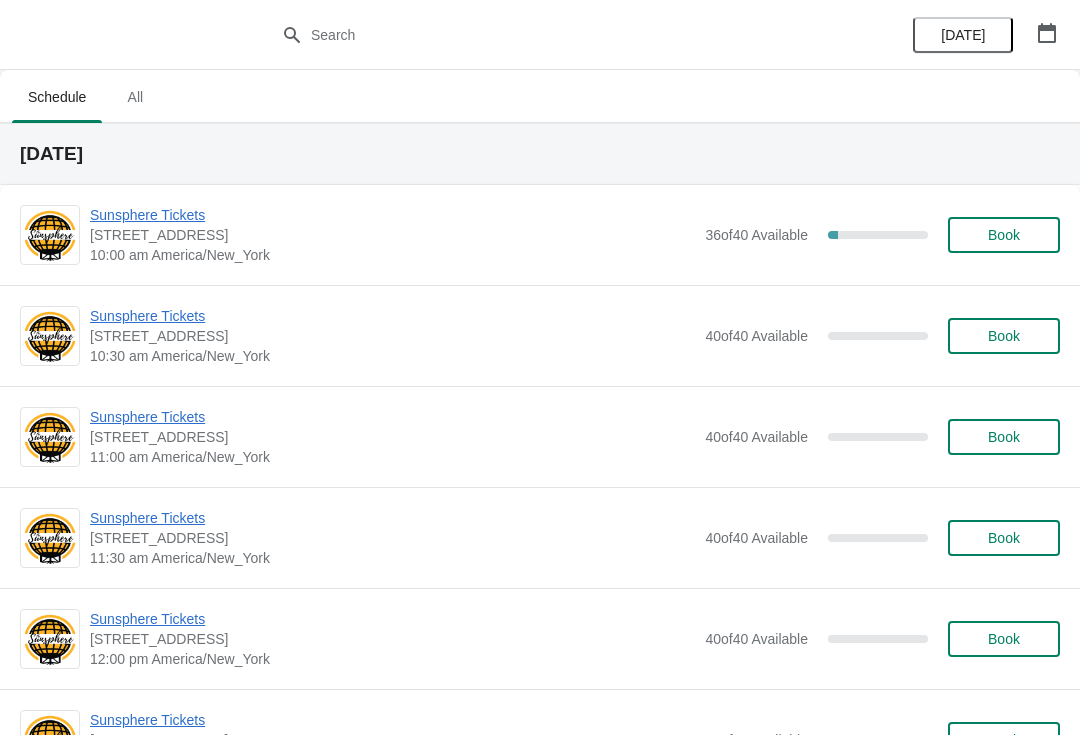click on "Sunsphere Tickets" at bounding box center (392, 215) 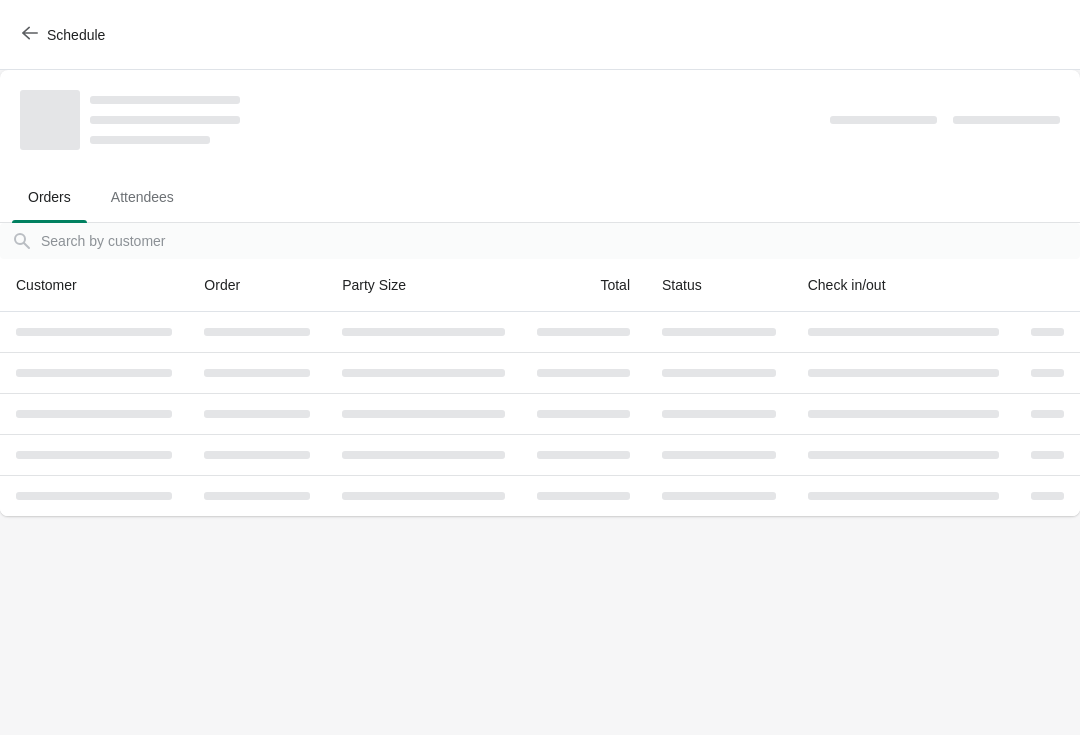 click on "Attendees" at bounding box center (142, 197) 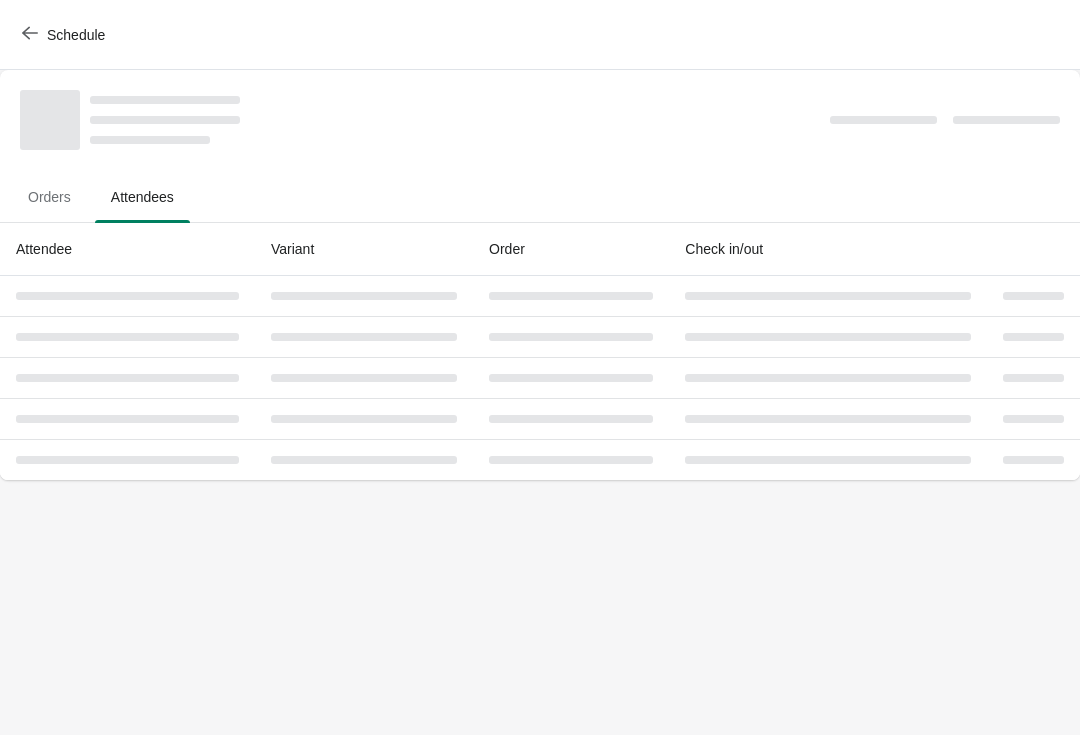 click on "Orders" at bounding box center (49, 197) 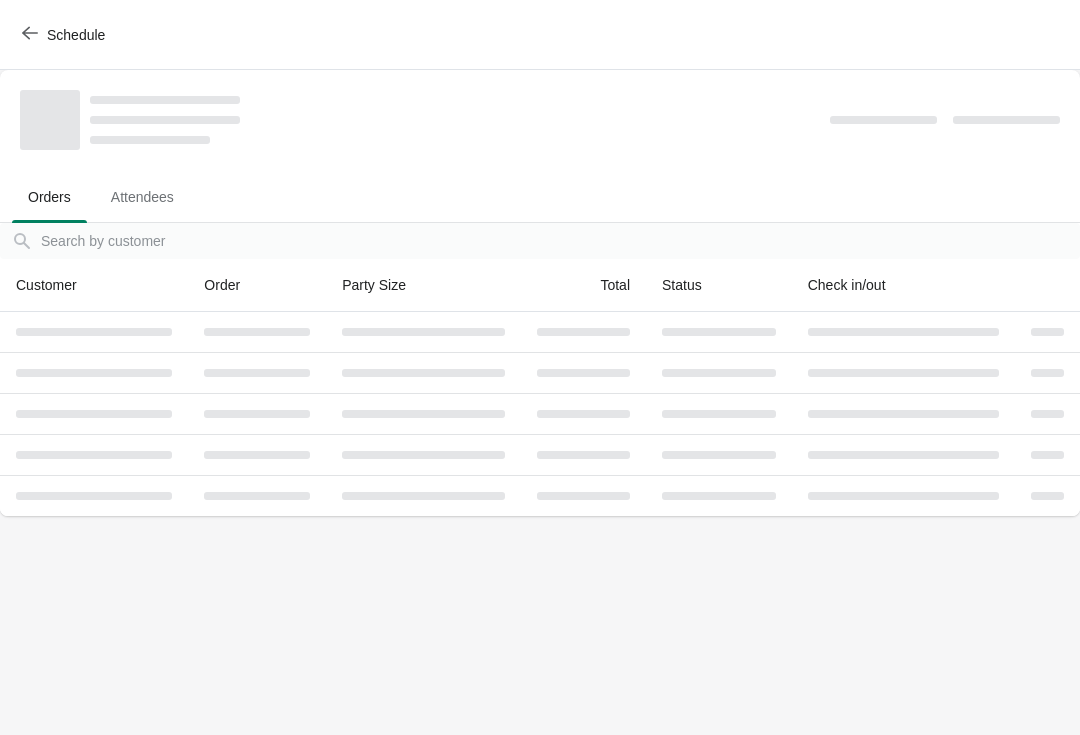 scroll, scrollTop: 0, scrollLeft: 0, axis: both 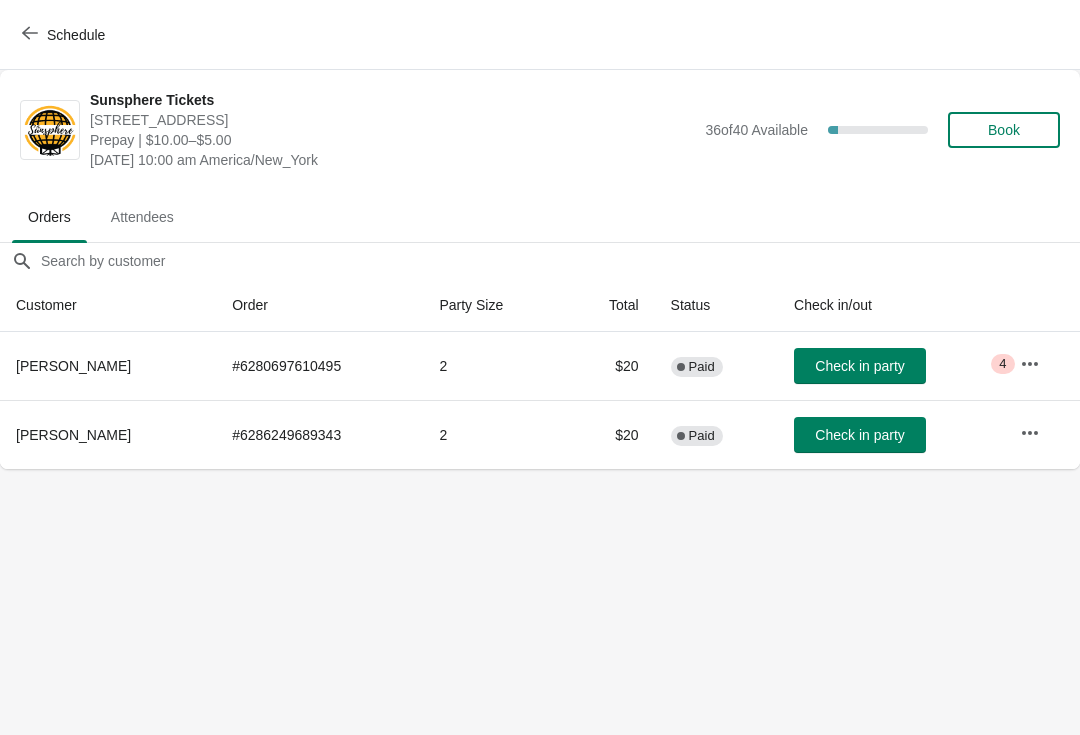 click on "Check in party" at bounding box center [860, 435] 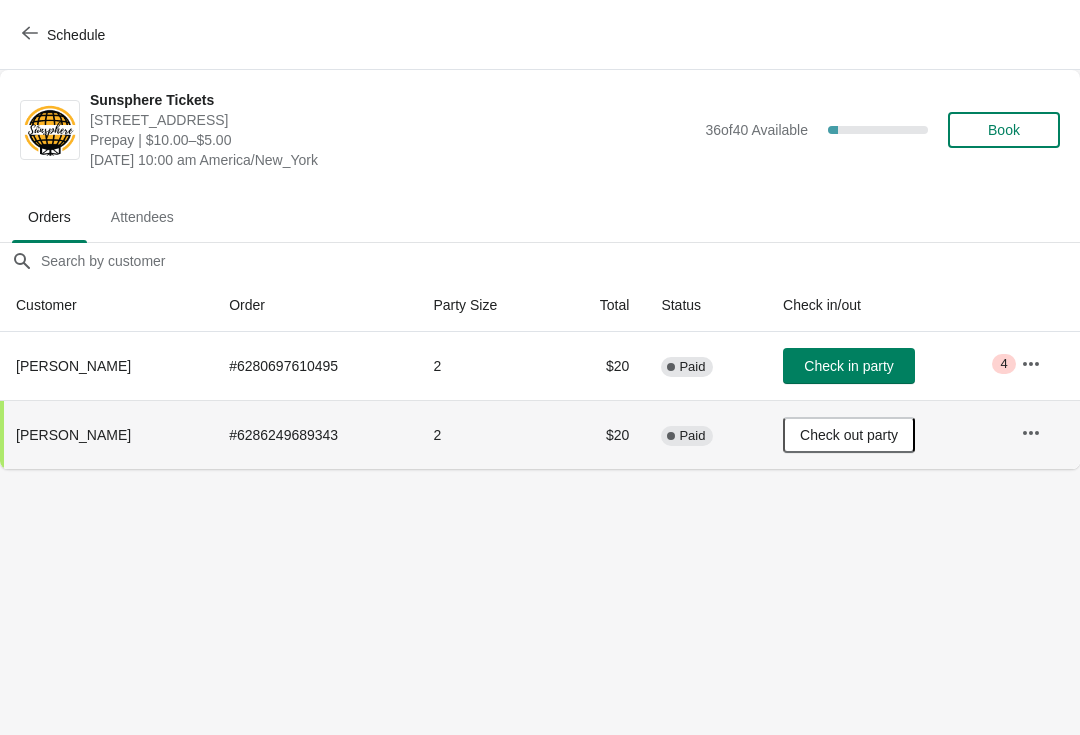 click on "Check in party" at bounding box center [849, 366] 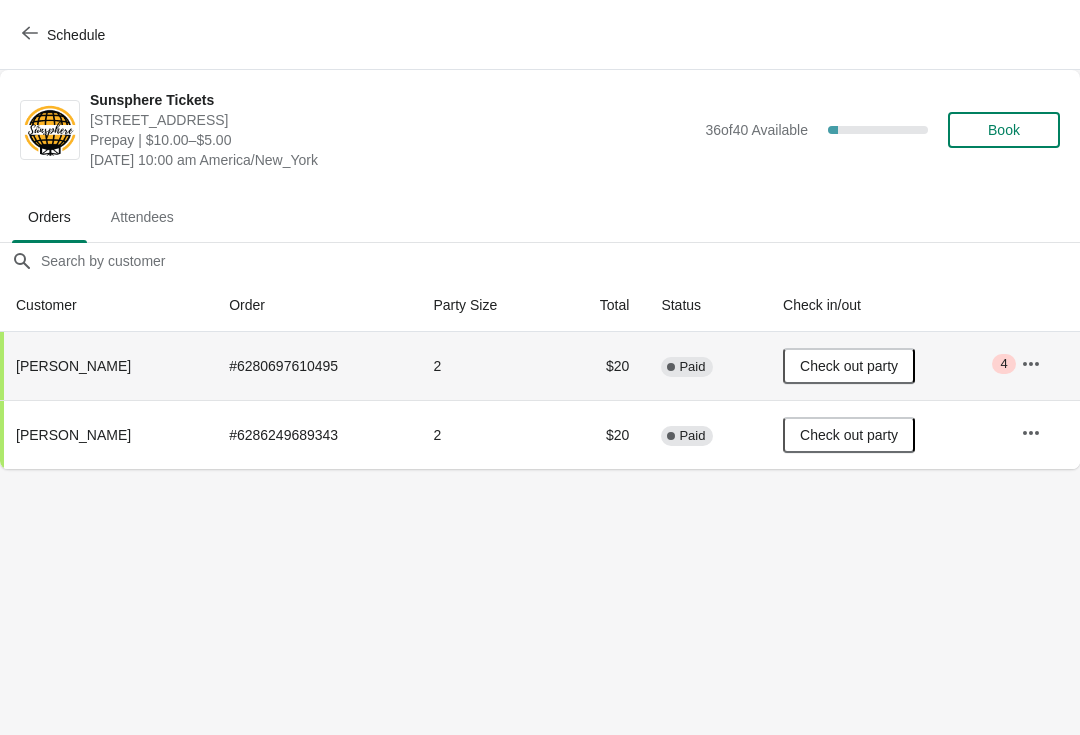 click on "Book" at bounding box center [1004, 130] 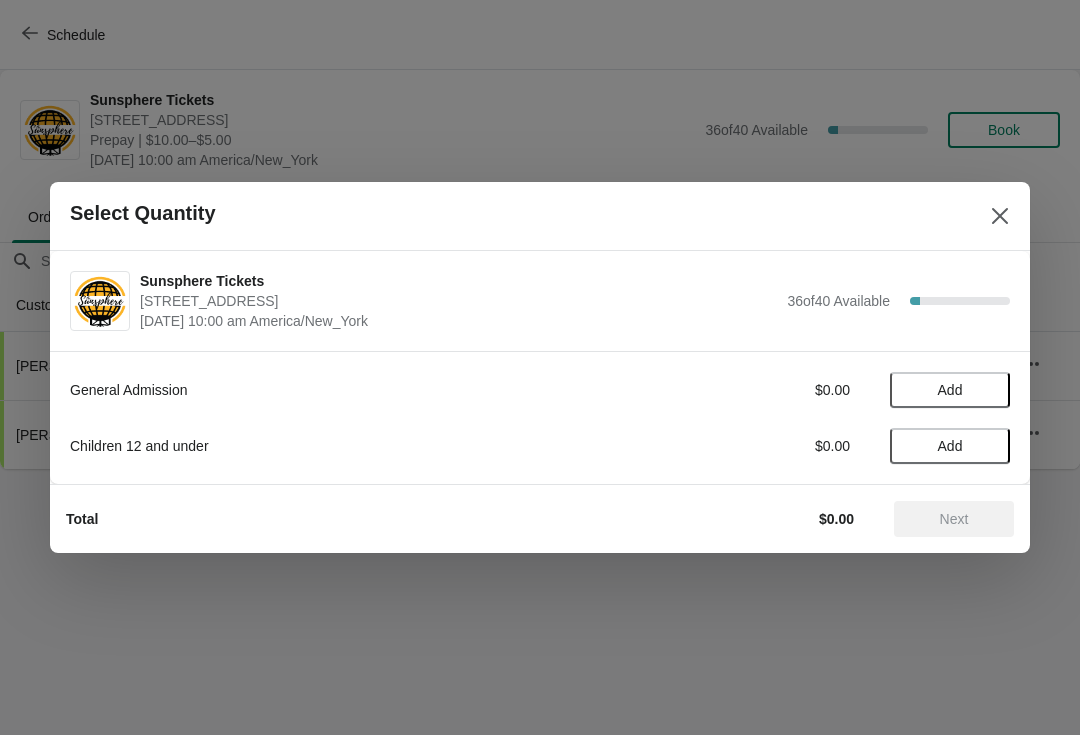 click on "Add" at bounding box center [950, 390] 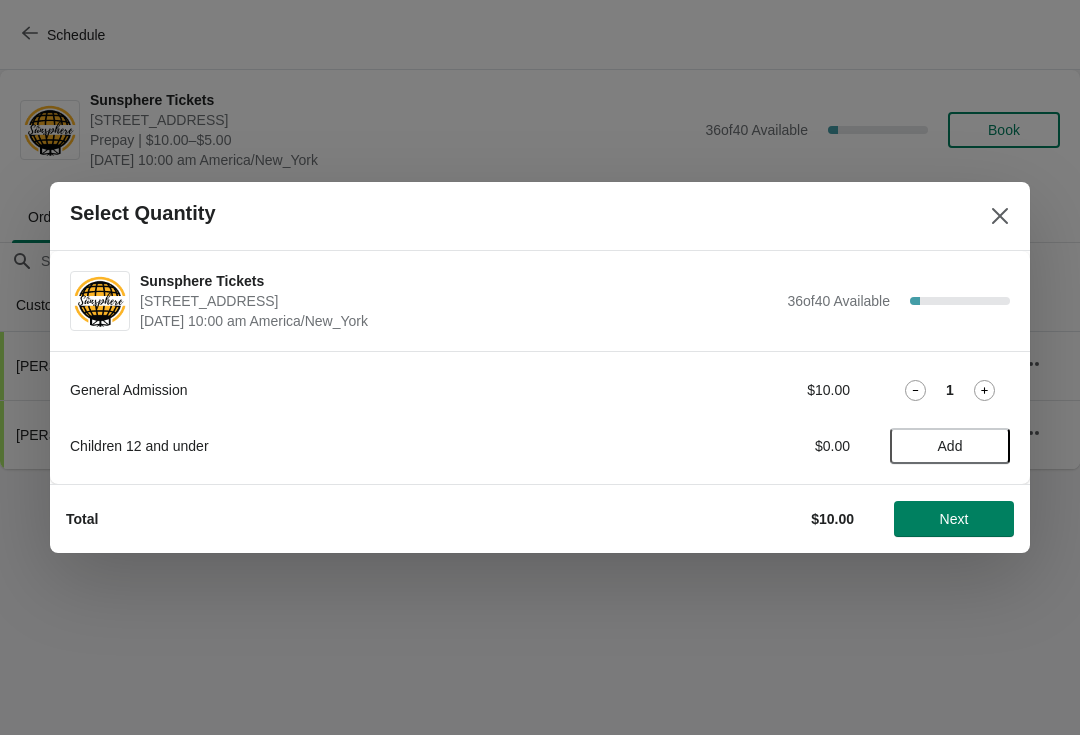 click 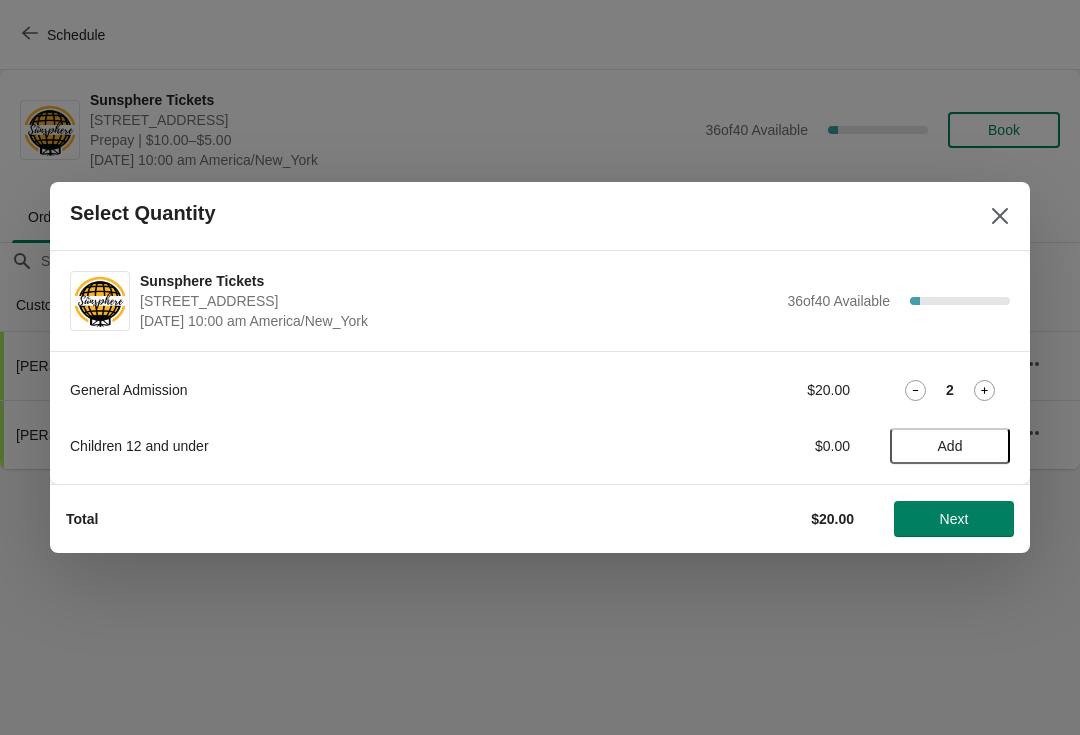click 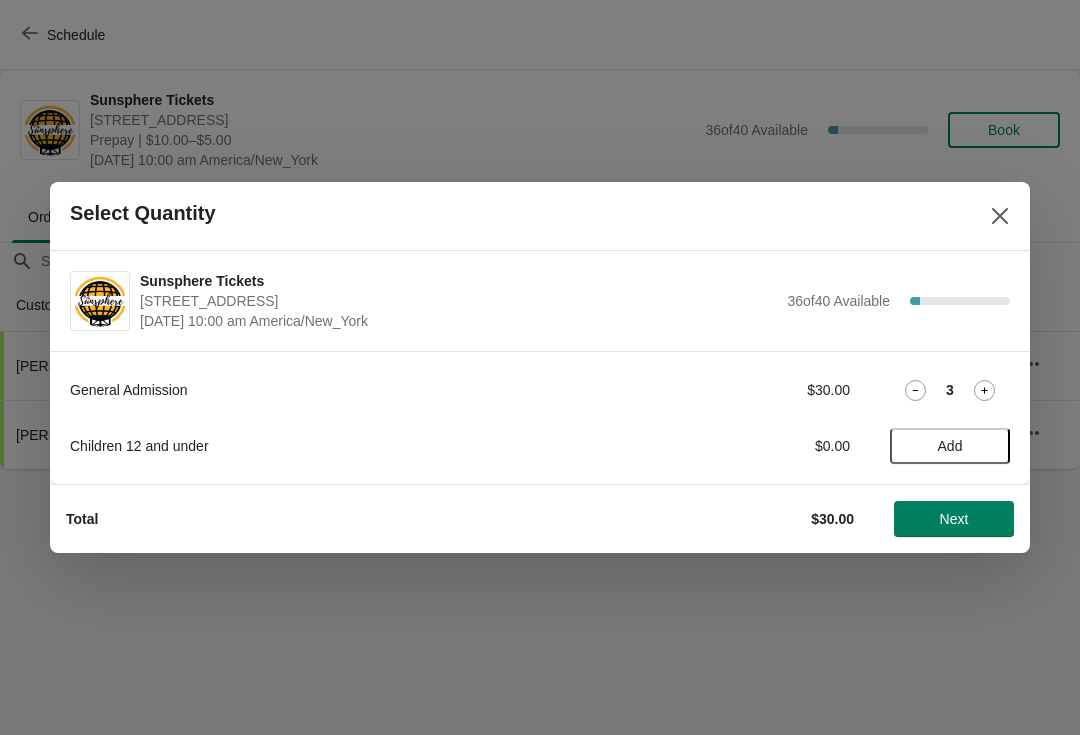 click on "Next" at bounding box center (954, 519) 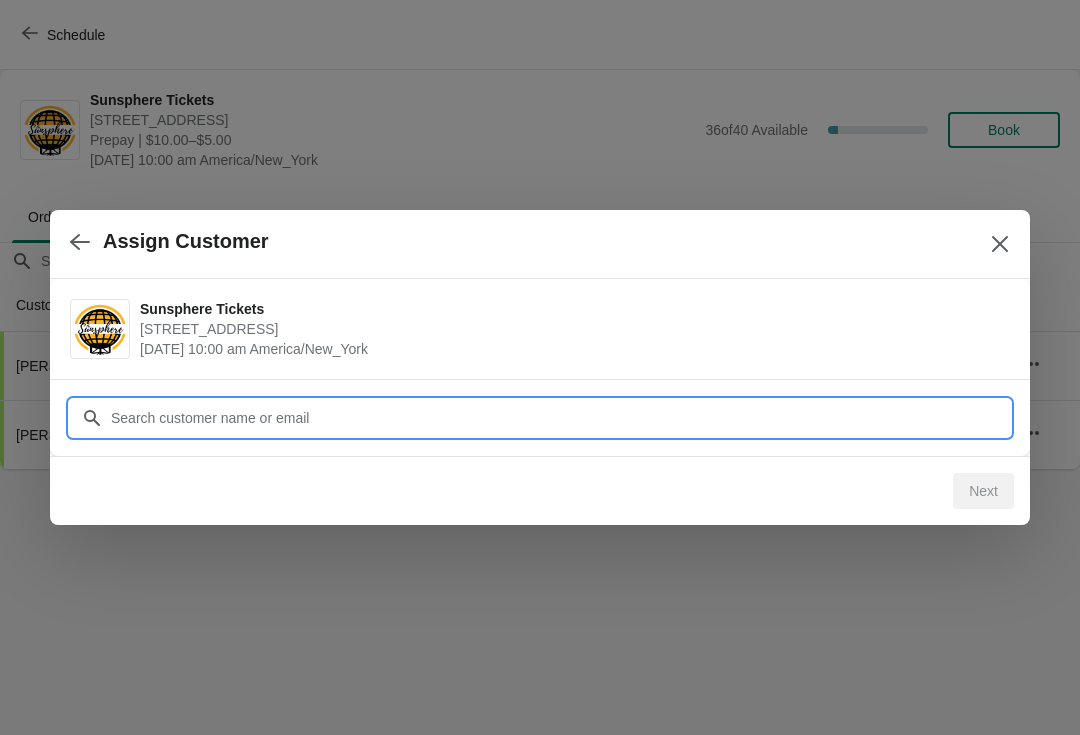 click on "Customer" at bounding box center [560, 418] 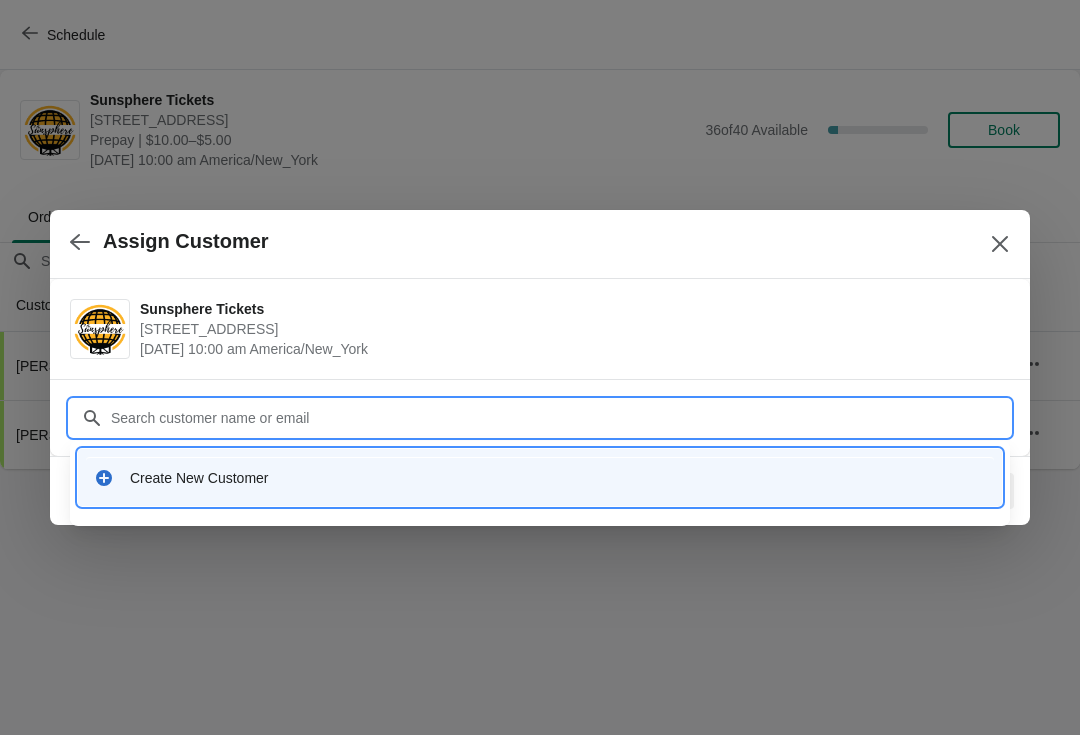 click on "Create New Customer" at bounding box center [540, 477] 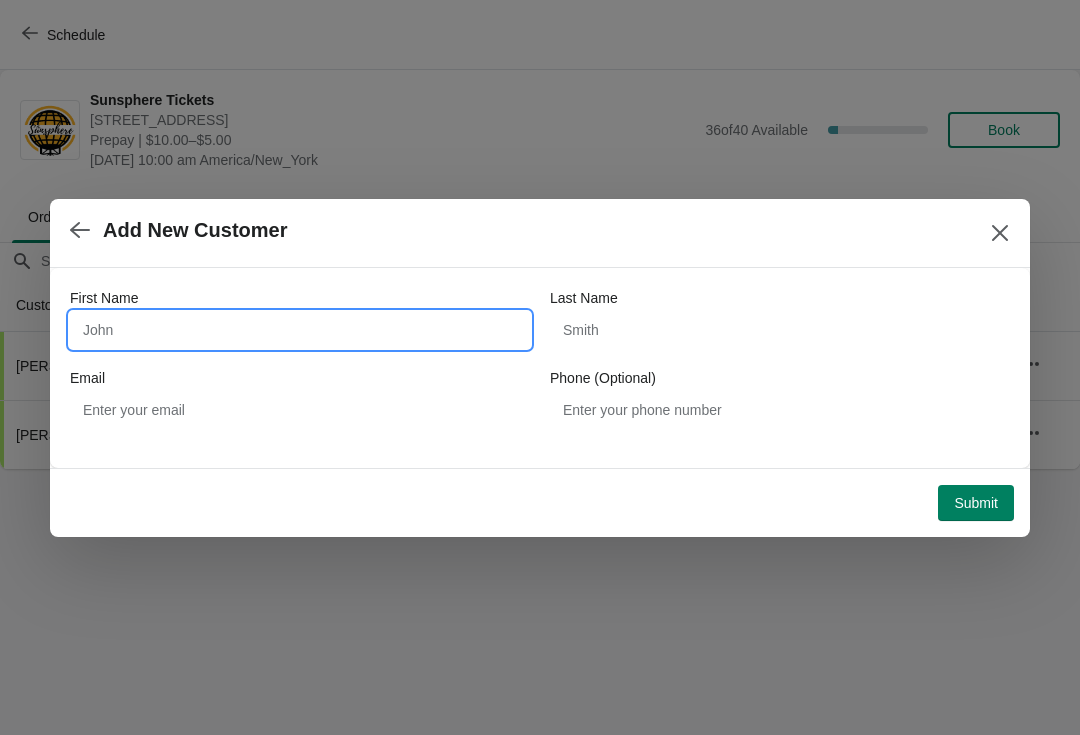 click on "First Name" at bounding box center (300, 330) 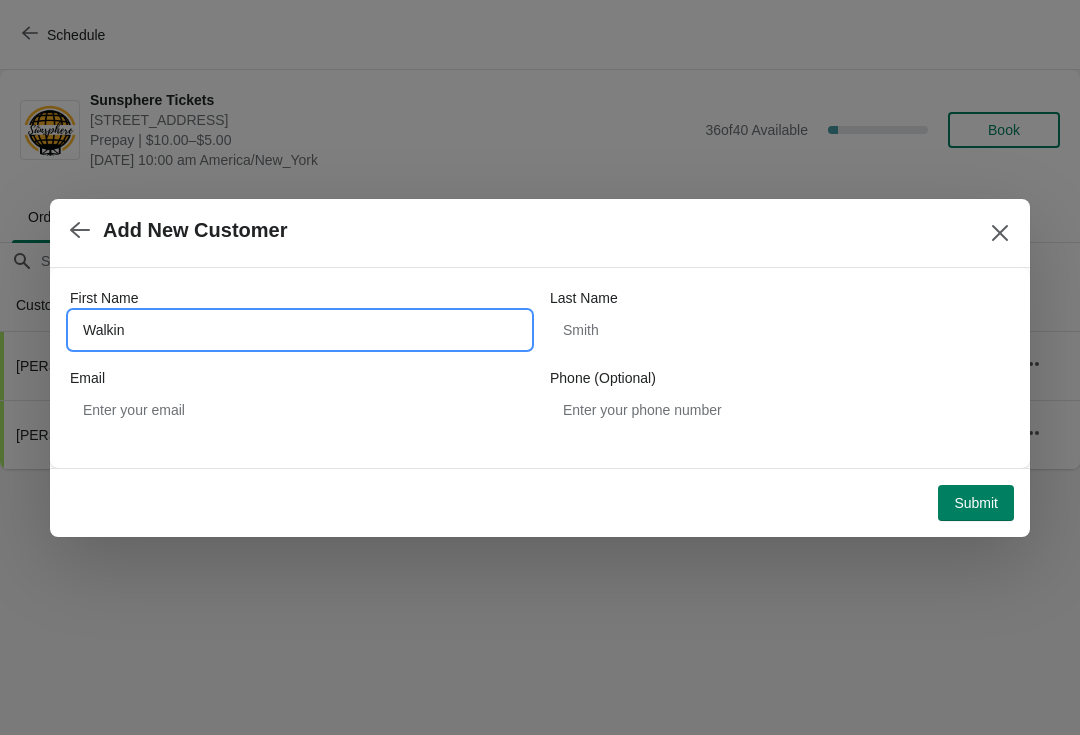 type on "Walkin" 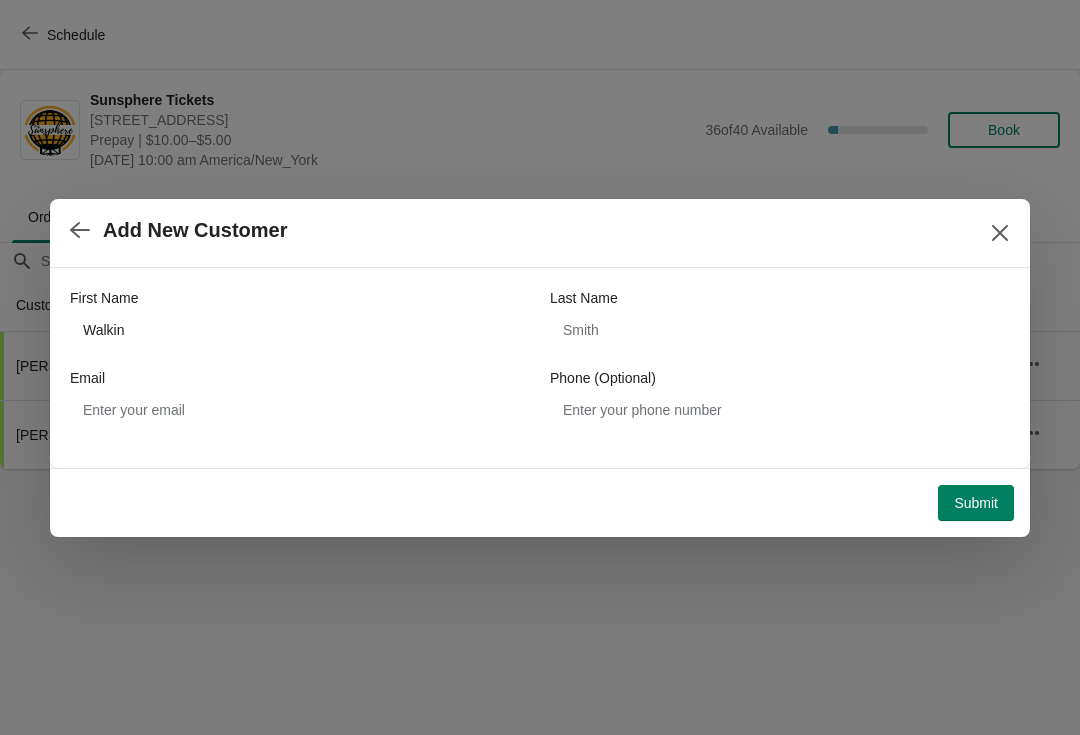 click on "Submit" at bounding box center (976, 503) 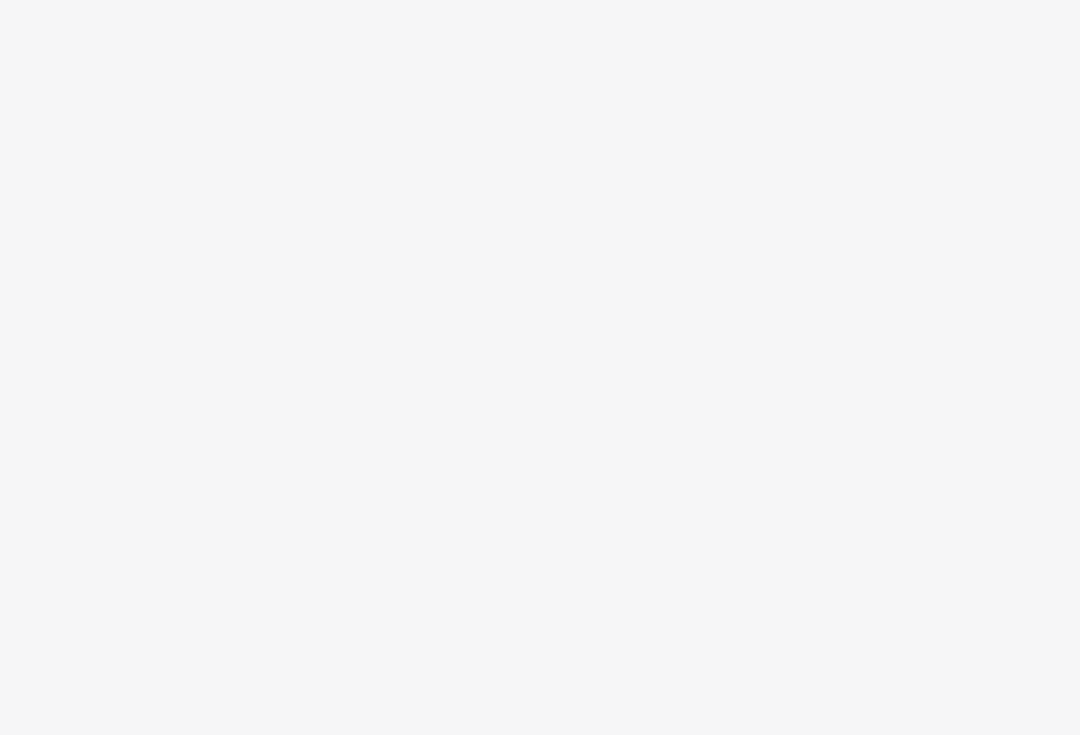 scroll, scrollTop: 0, scrollLeft: 0, axis: both 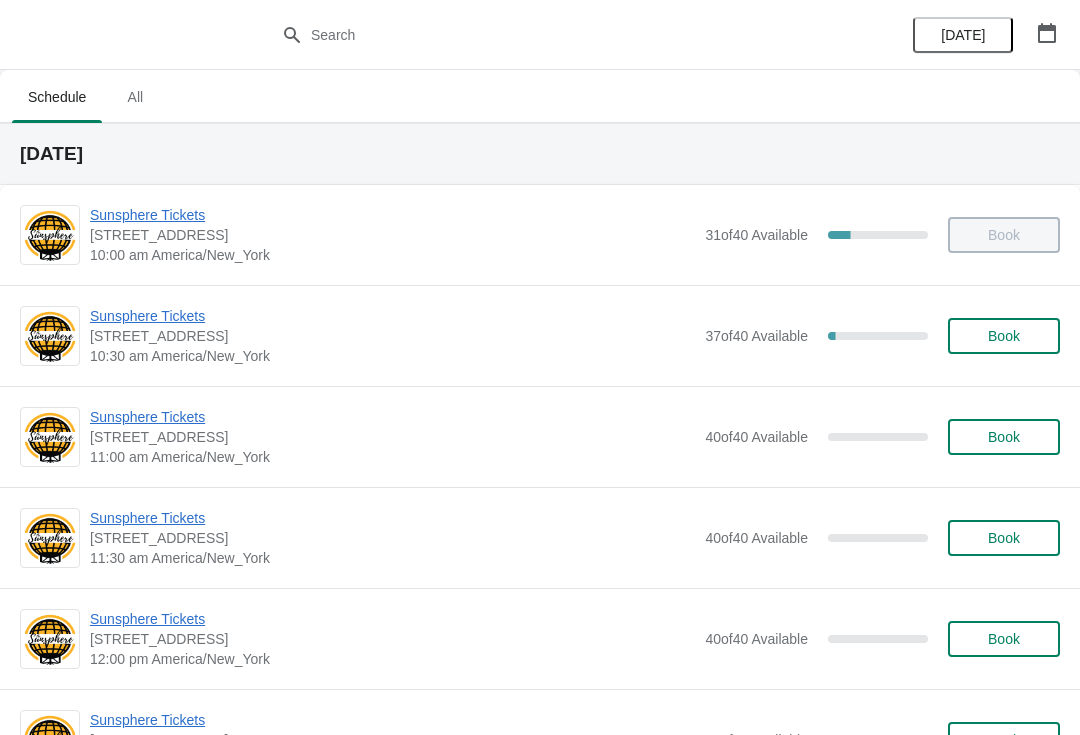 click on "Book" at bounding box center [1004, 336] 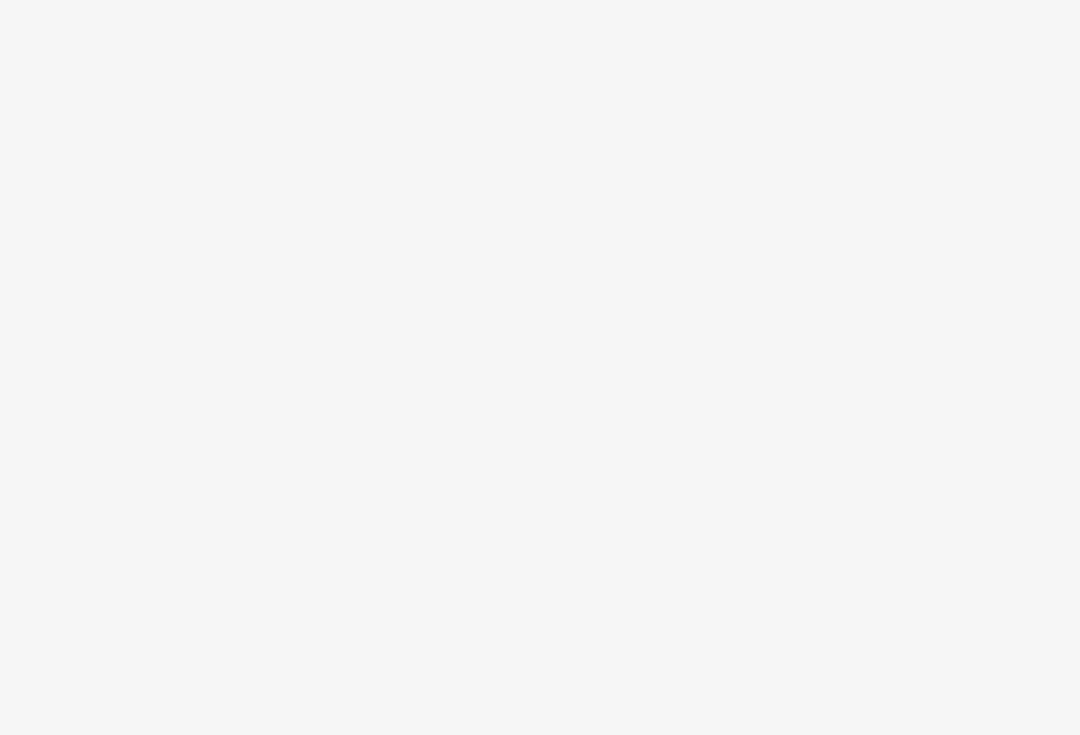 scroll, scrollTop: 0, scrollLeft: 0, axis: both 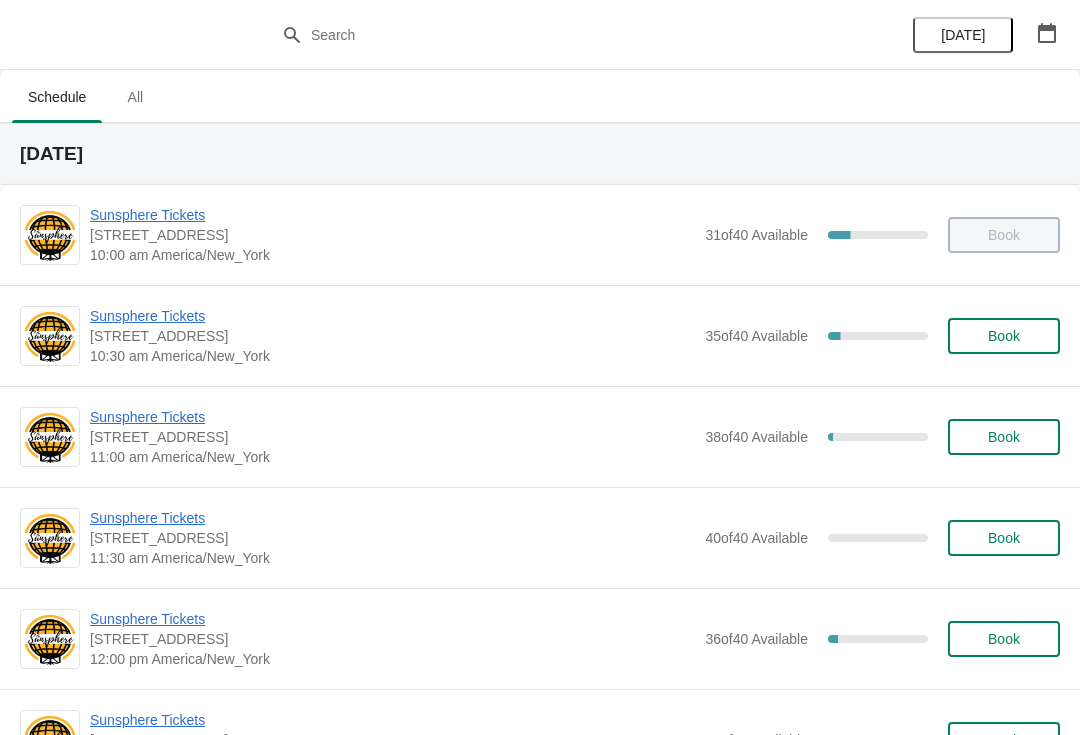 click on "Sunsphere Tickets" at bounding box center [392, 417] 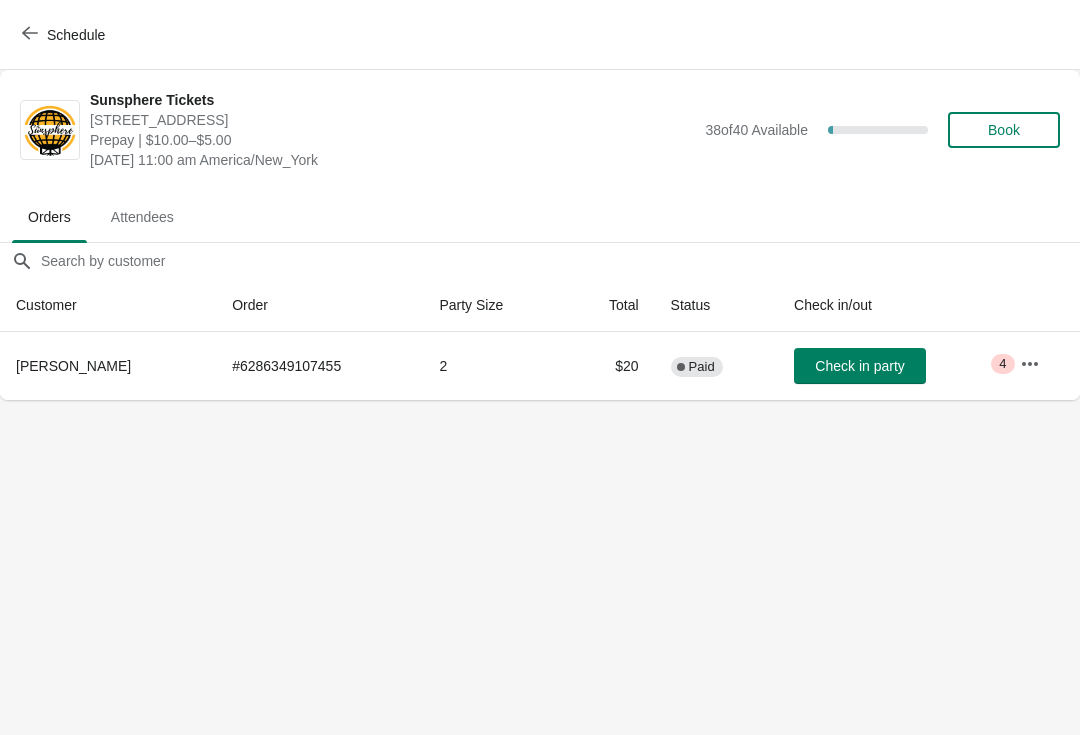 click on "Check in party" at bounding box center [860, 366] 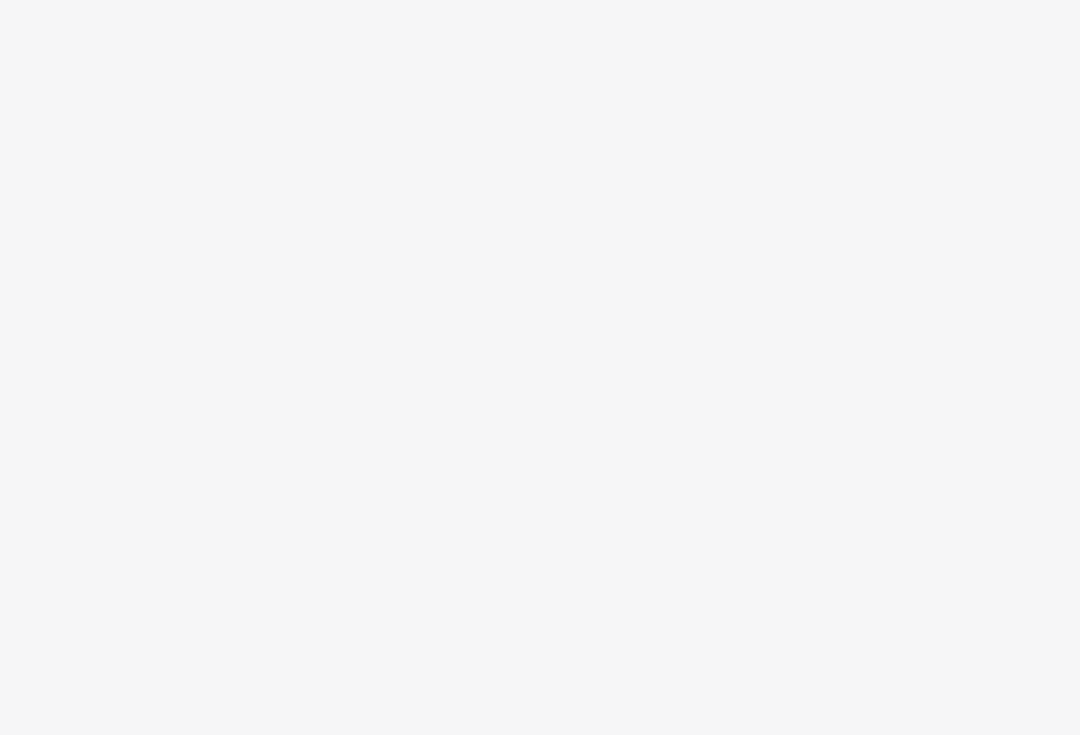 scroll, scrollTop: 0, scrollLeft: 0, axis: both 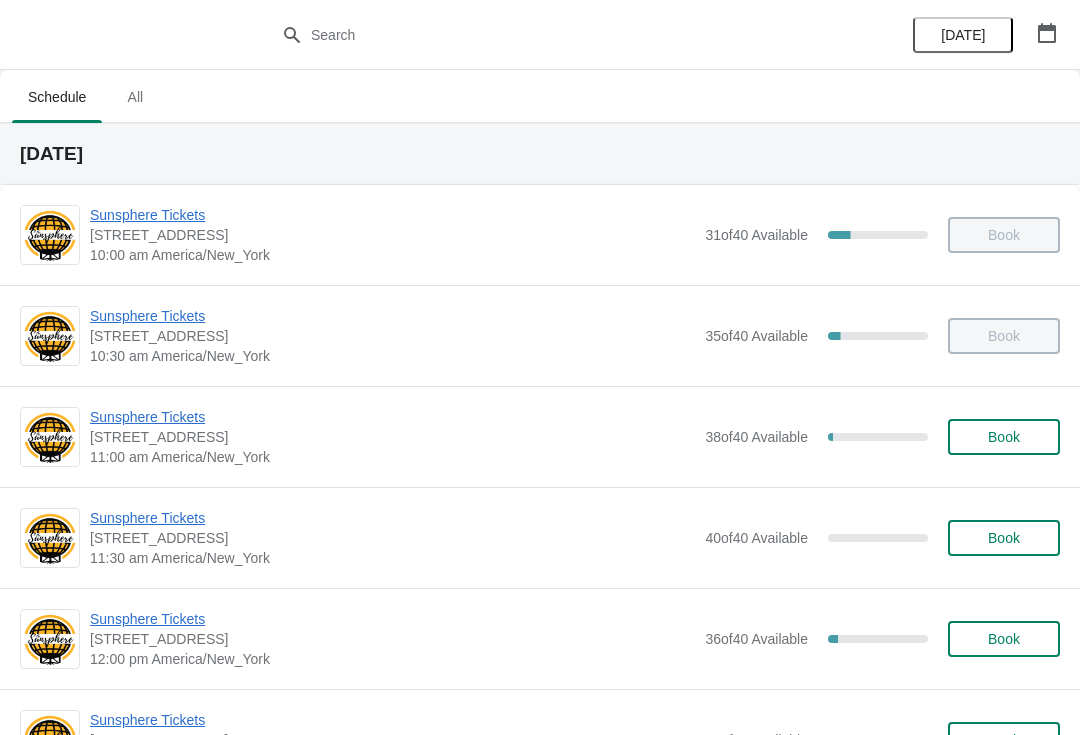click on "Book" at bounding box center [1004, 437] 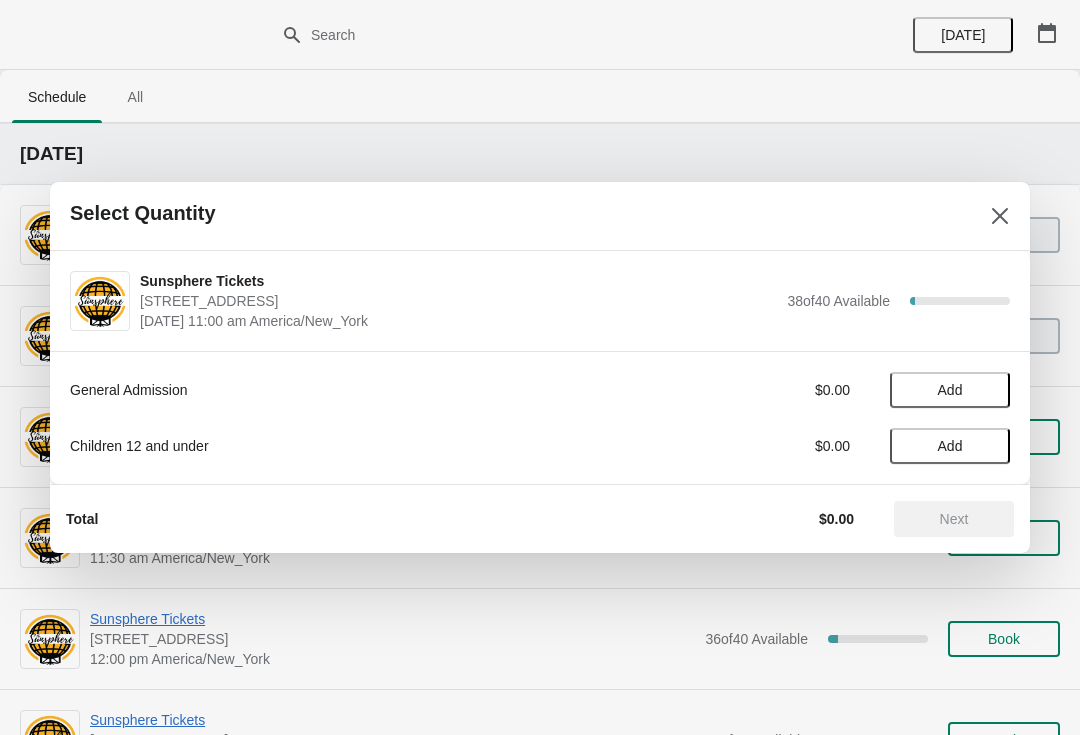 click 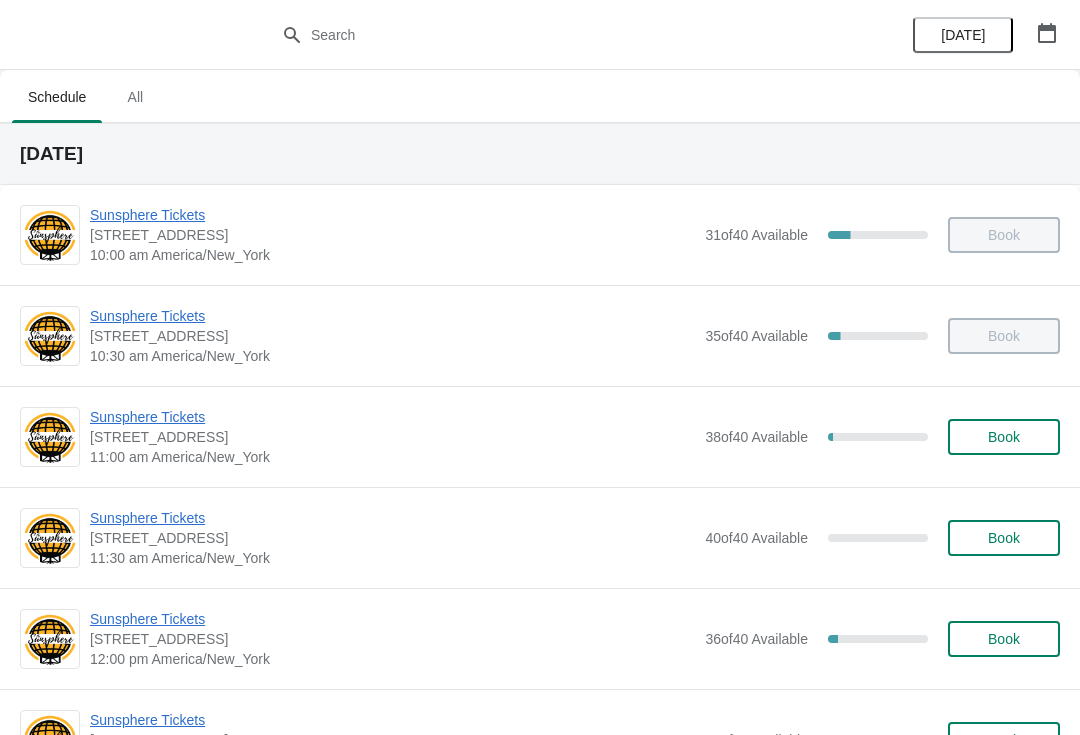 click on "Book" at bounding box center [1004, 437] 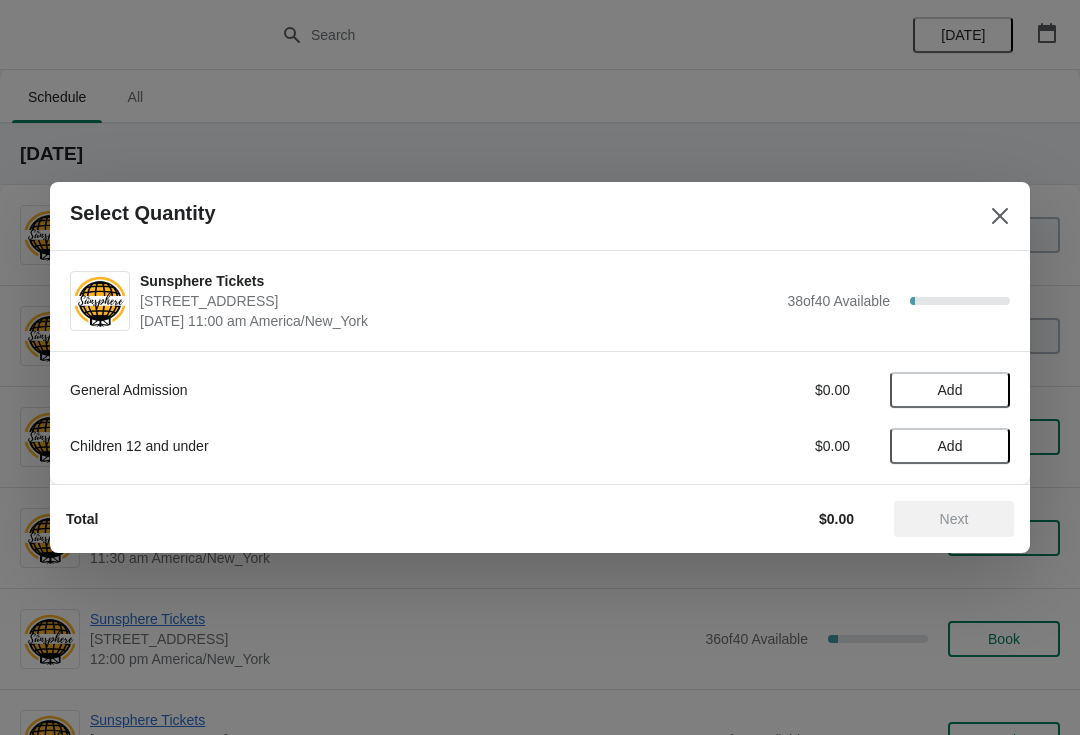 click on "Add" at bounding box center (950, 390) 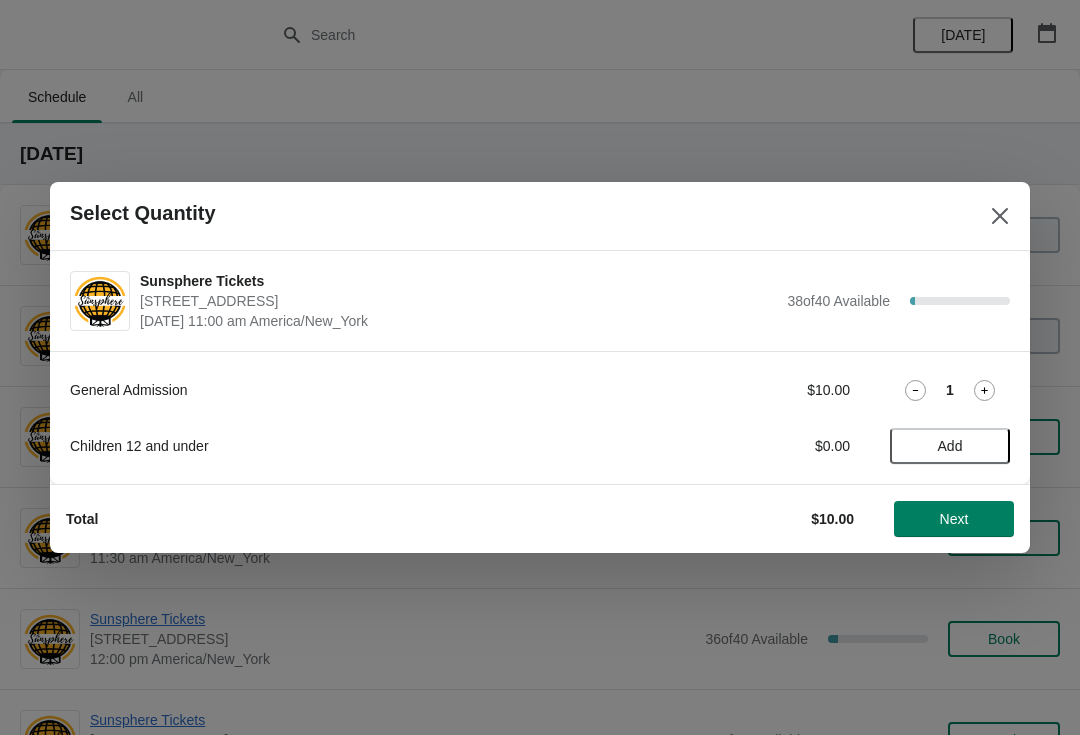click on "Next" at bounding box center (954, 519) 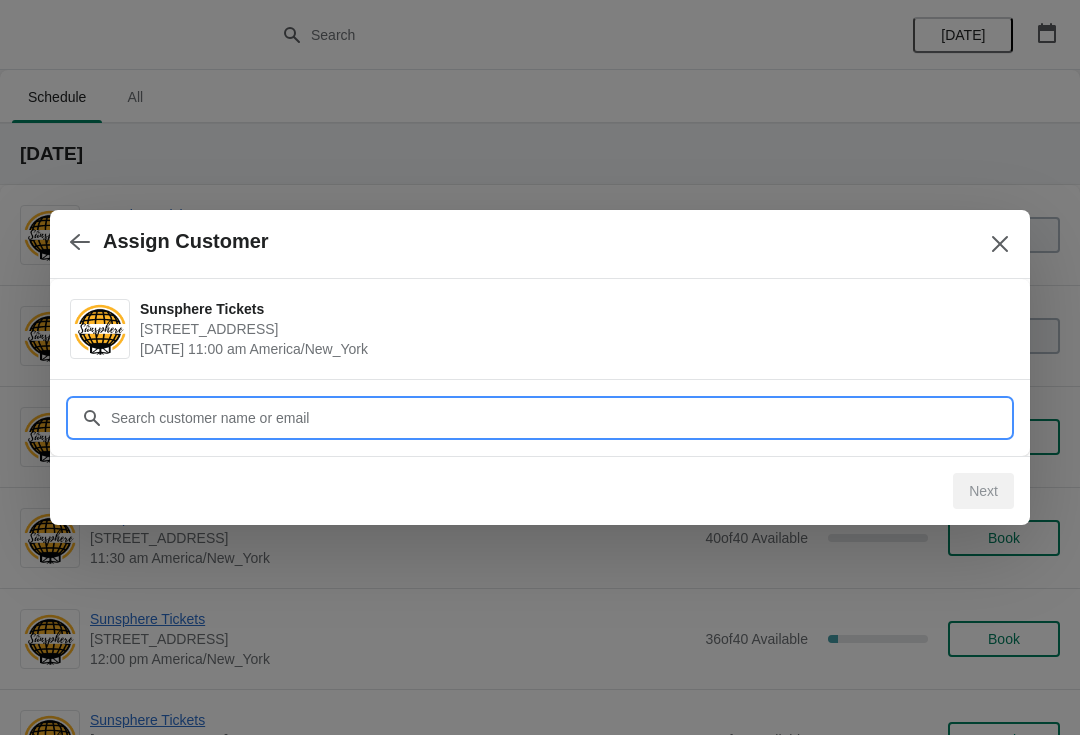 click on "Customer" at bounding box center [560, 418] 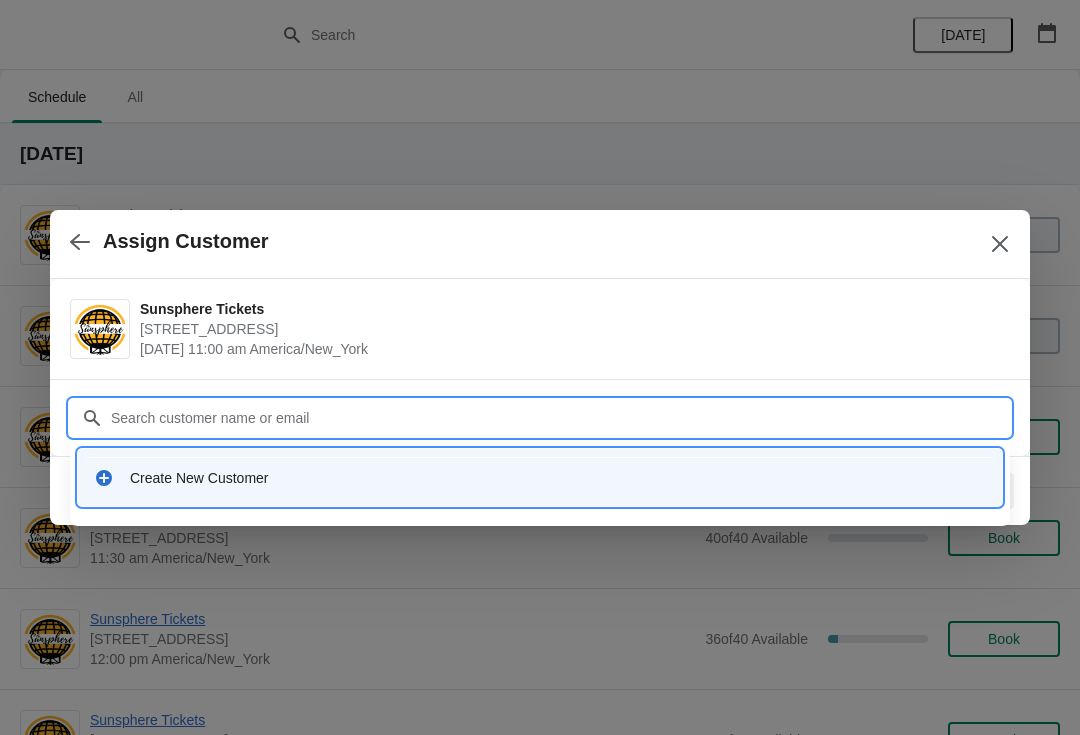click on "Create New Customer" at bounding box center [558, 478] 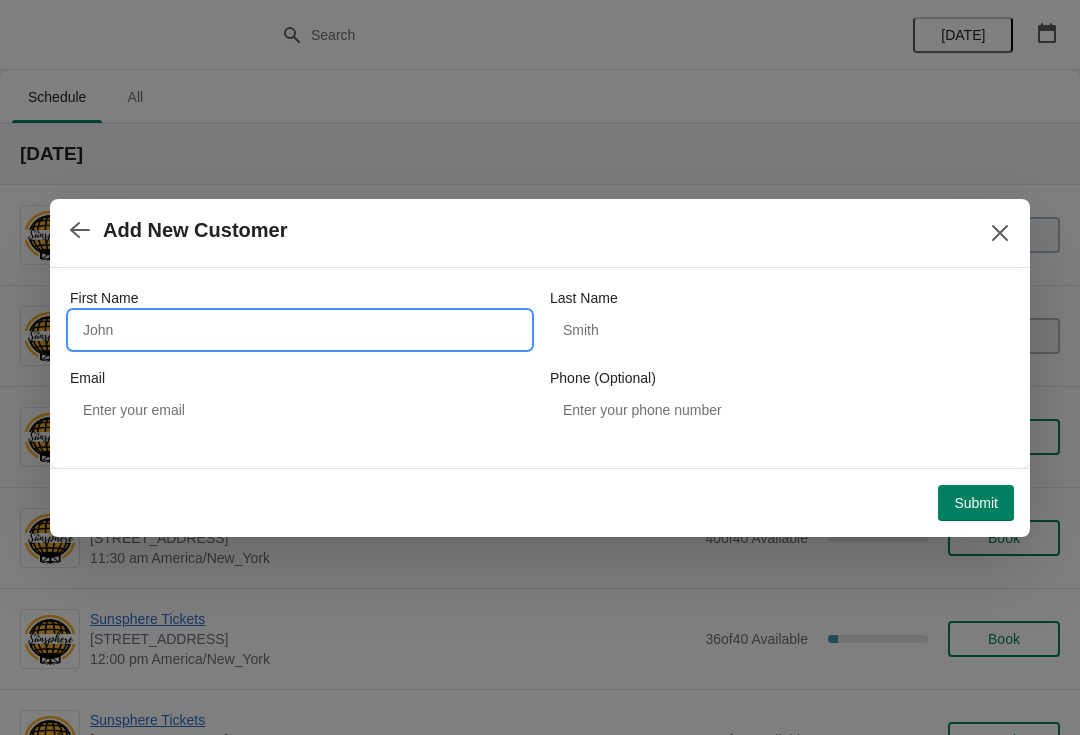 click on "First Name" at bounding box center [300, 330] 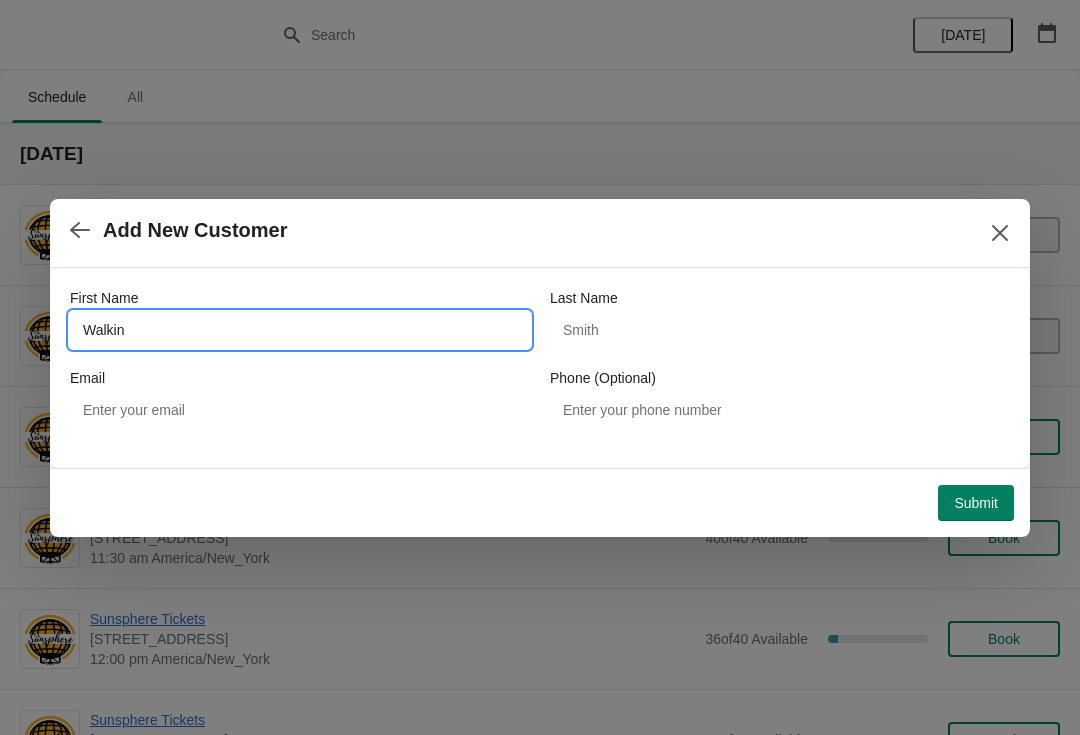 type on "Walkin" 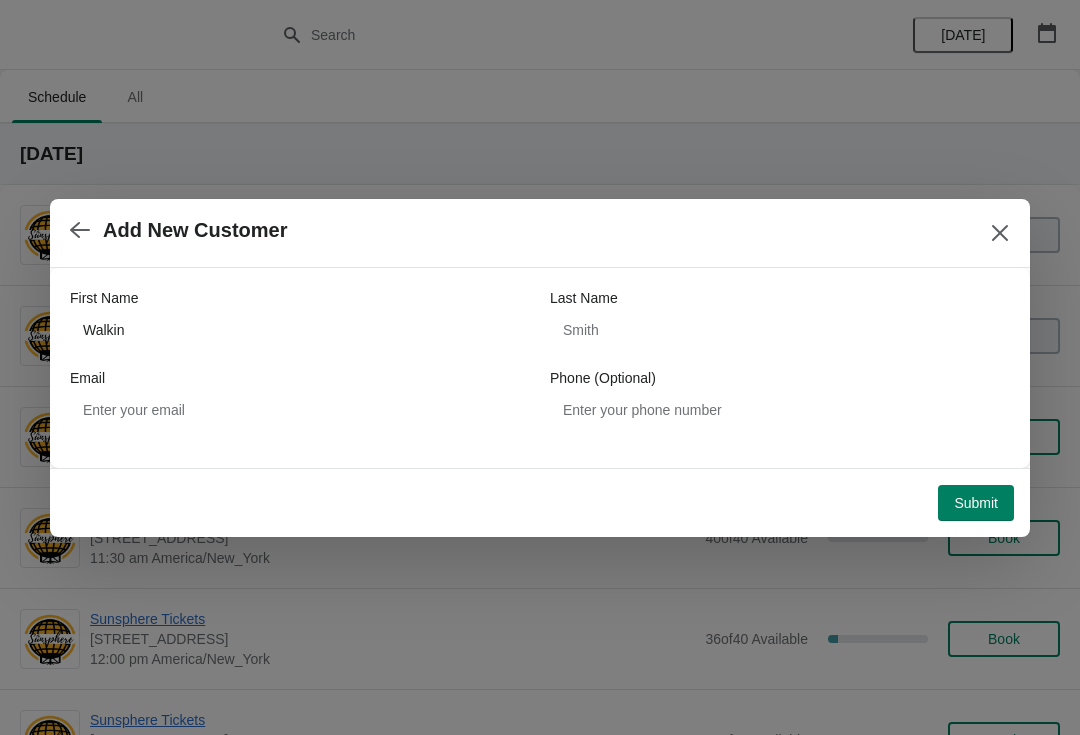 click on "Submit" at bounding box center (976, 503) 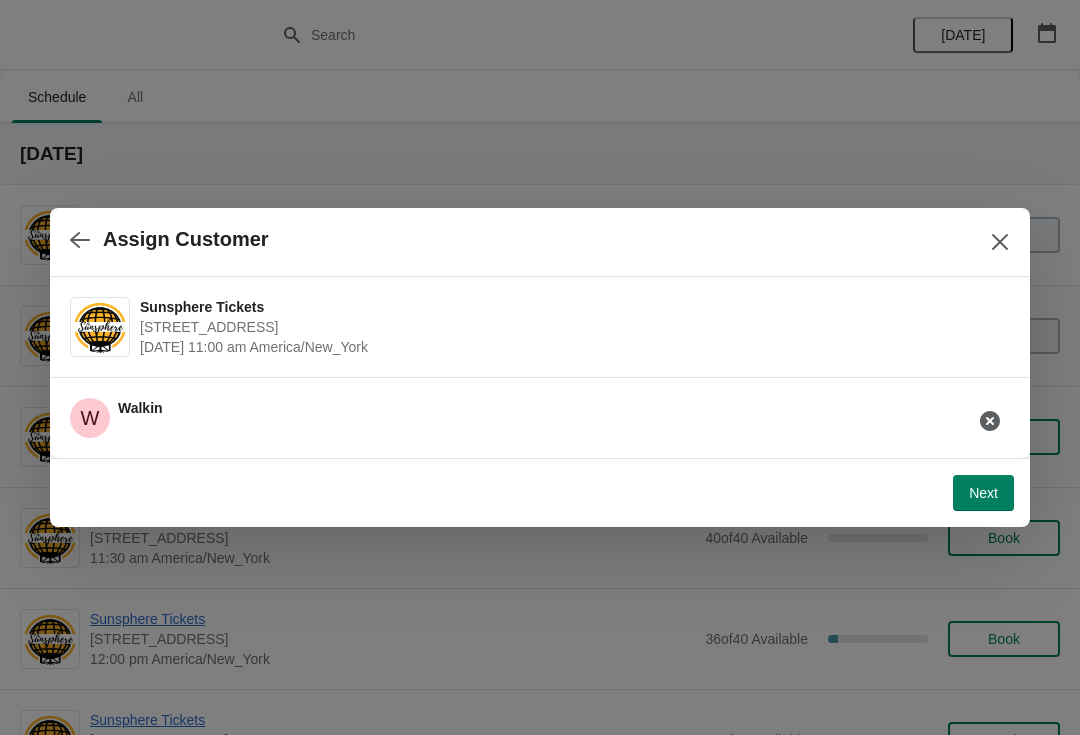 click on "Next" at bounding box center (983, 493) 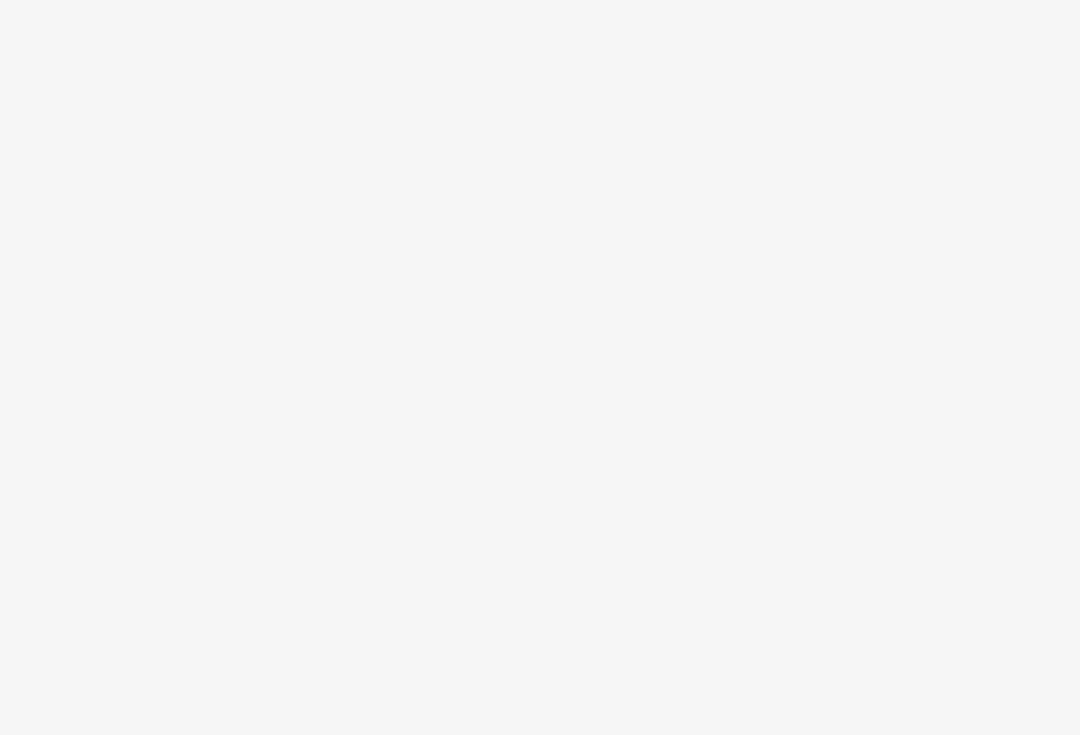 scroll, scrollTop: 0, scrollLeft: 0, axis: both 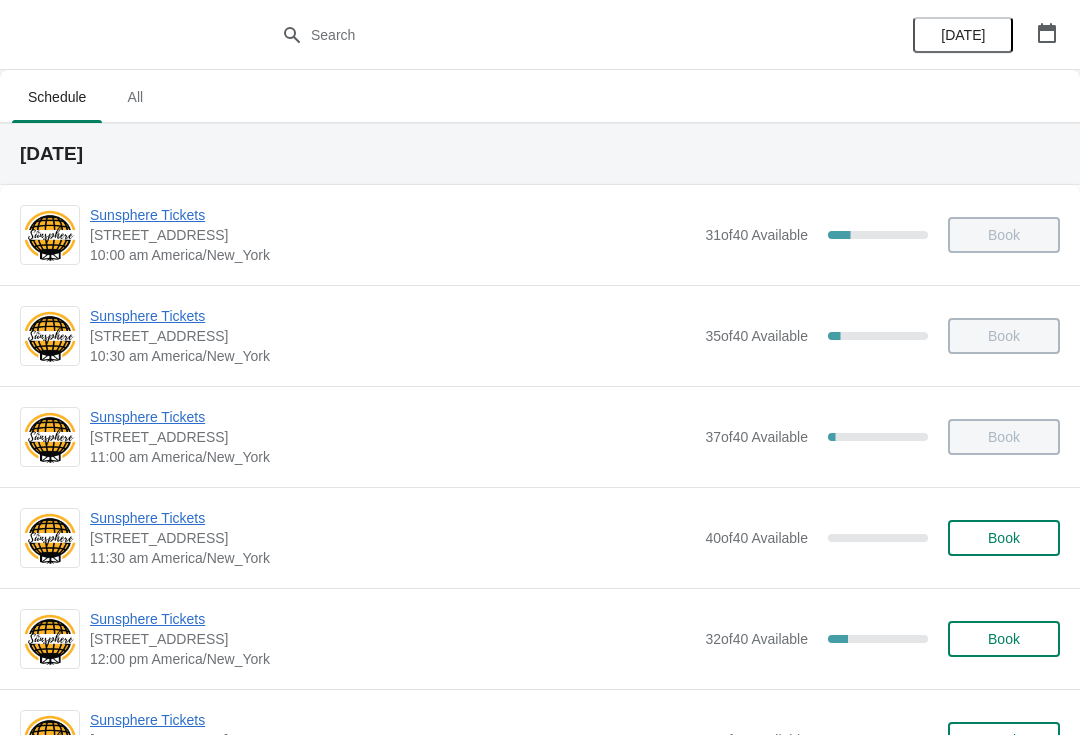 click on "Book" at bounding box center [1004, 538] 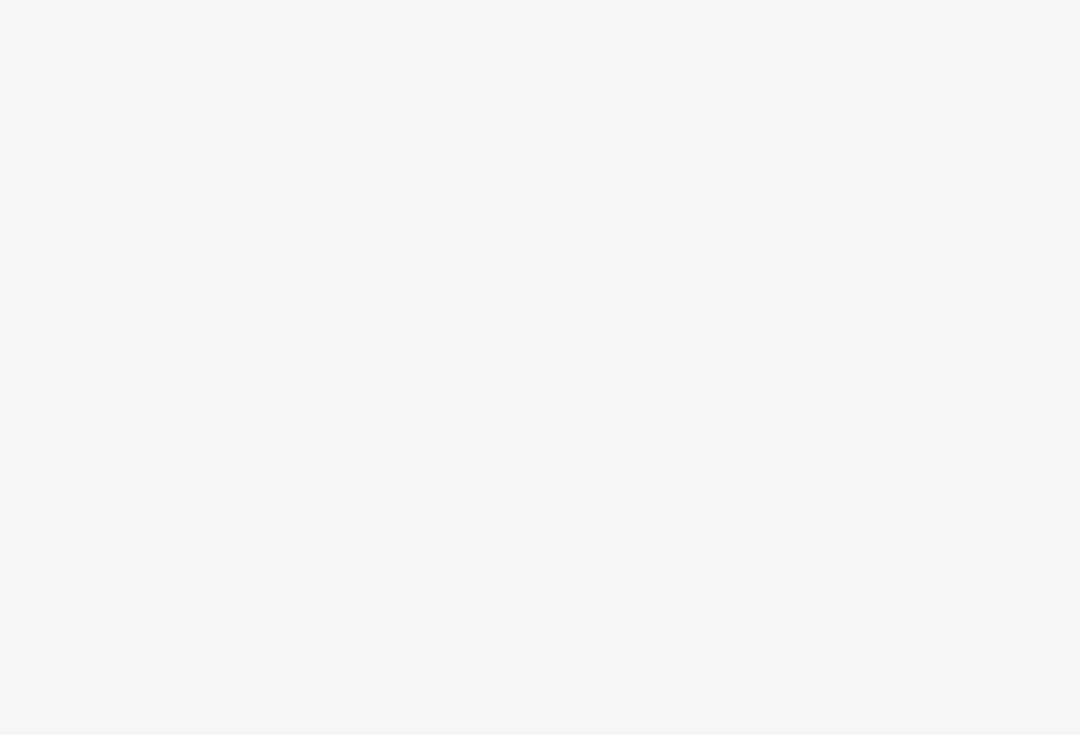 scroll, scrollTop: 0, scrollLeft: 0, axis: both 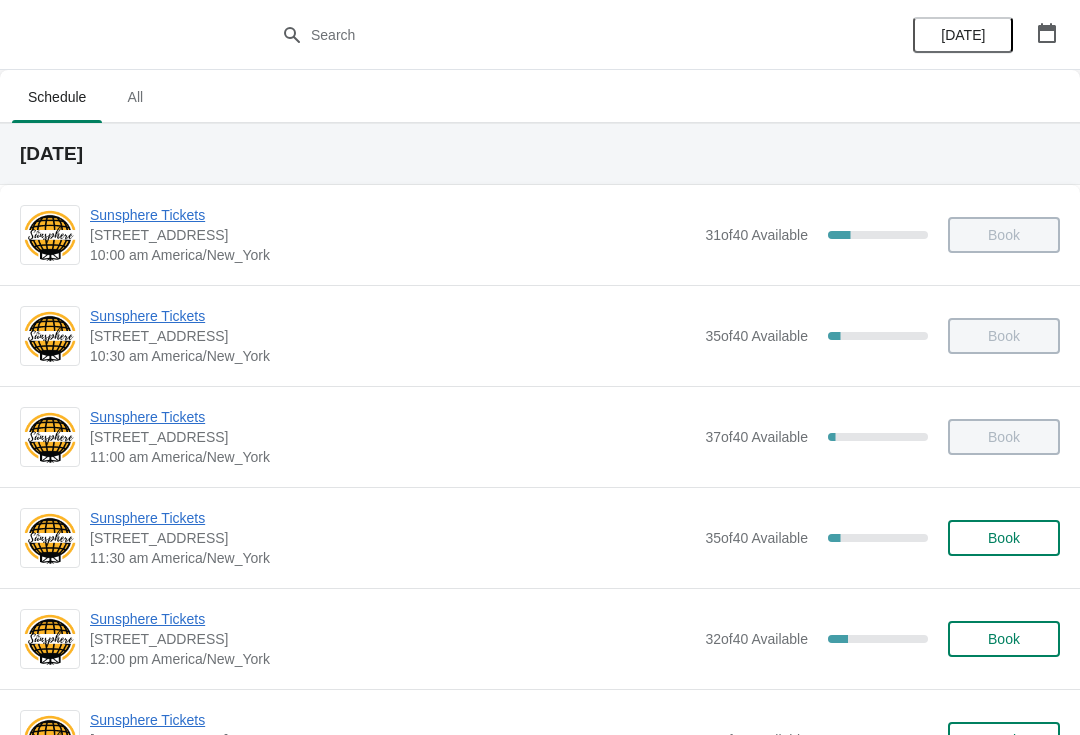 click on "Book" at bounding box center [1004, 538] 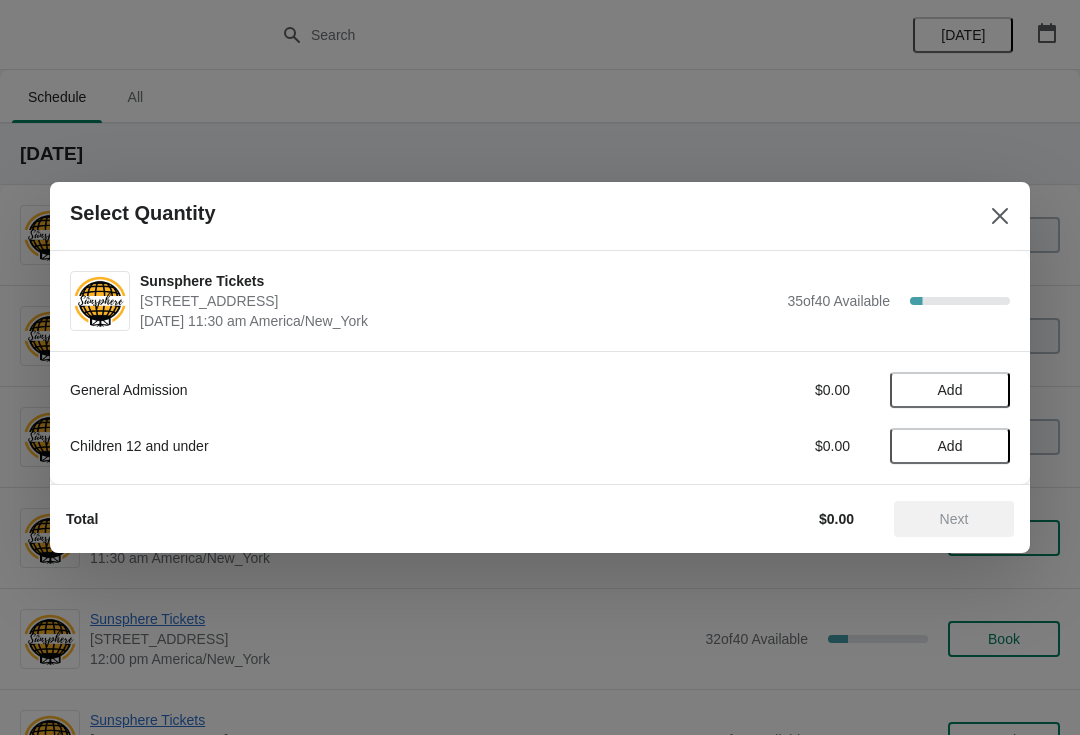 click on "Add" at bounding box center (950, 390) 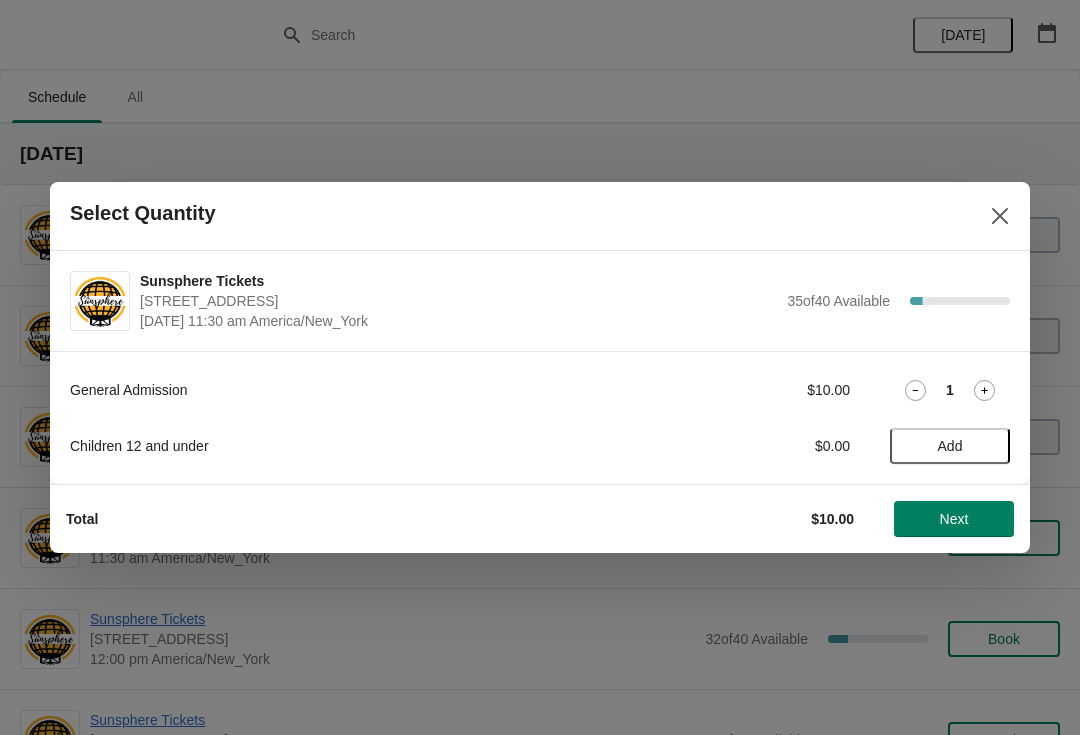 click 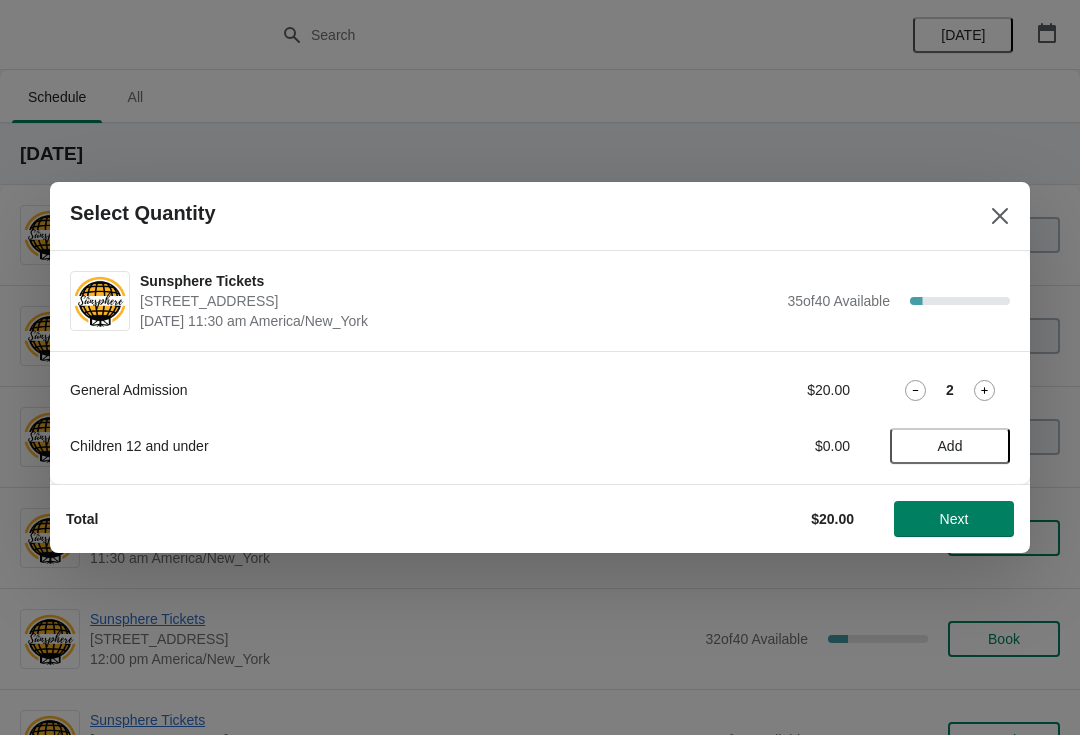 click on "Next" at bounding box center (954, 519) 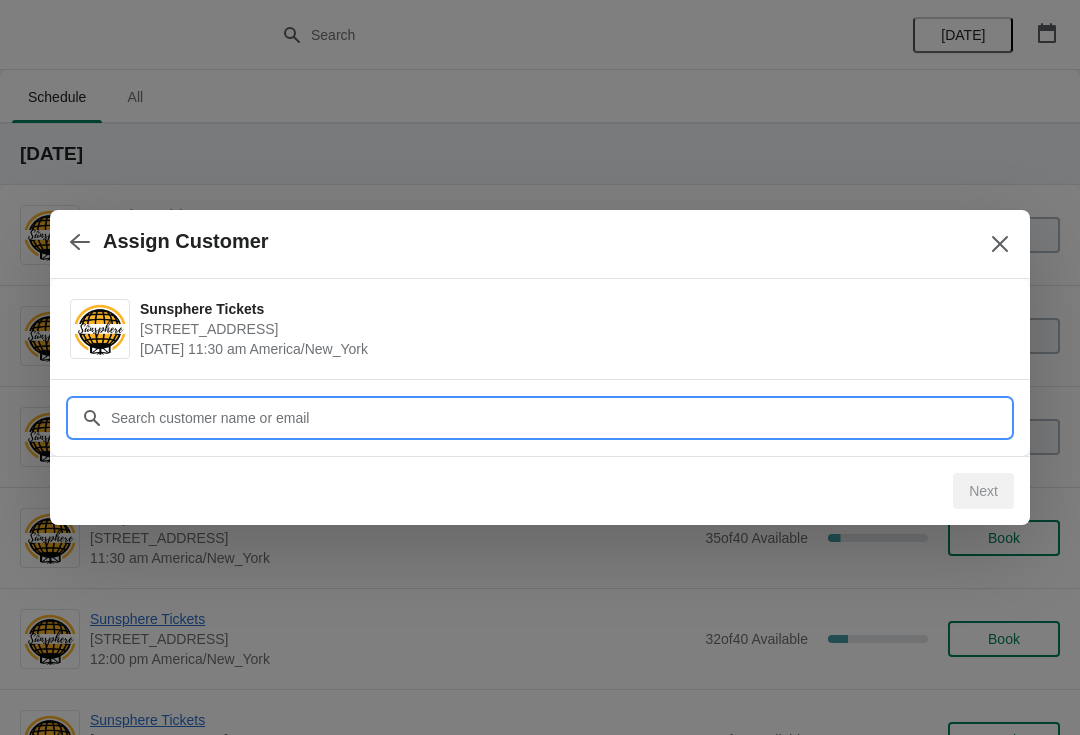 click on "Customer" at bounding box center (560, 418) 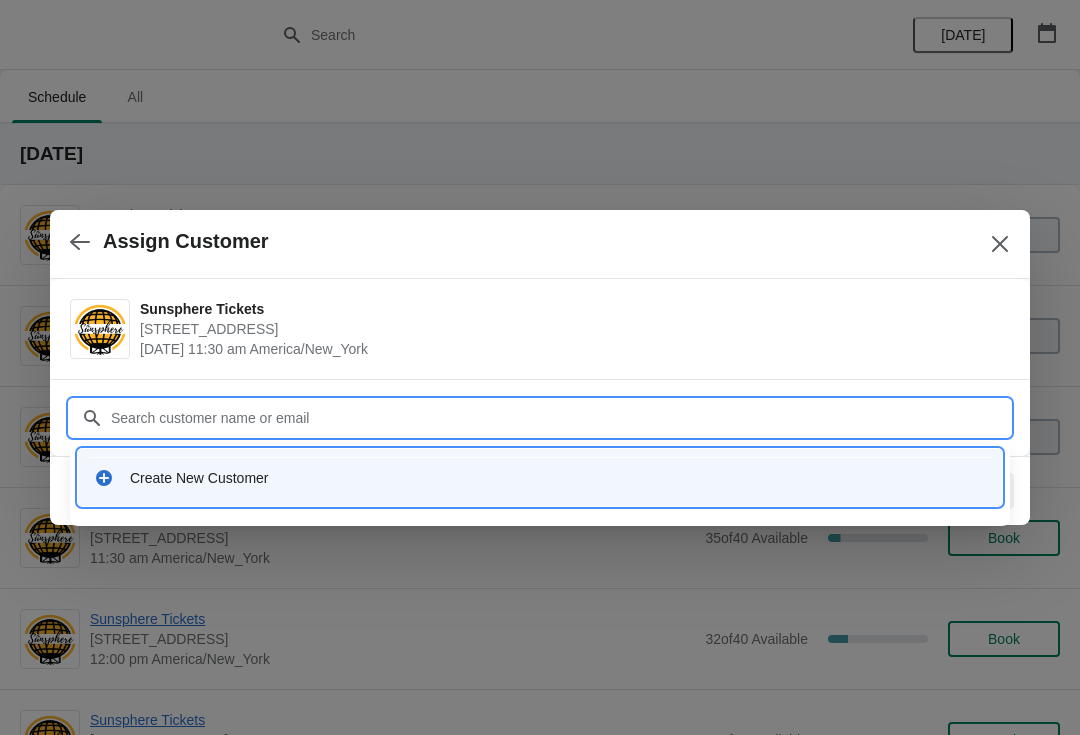 click on "Create New Customer" at bounding box center (558, 478) 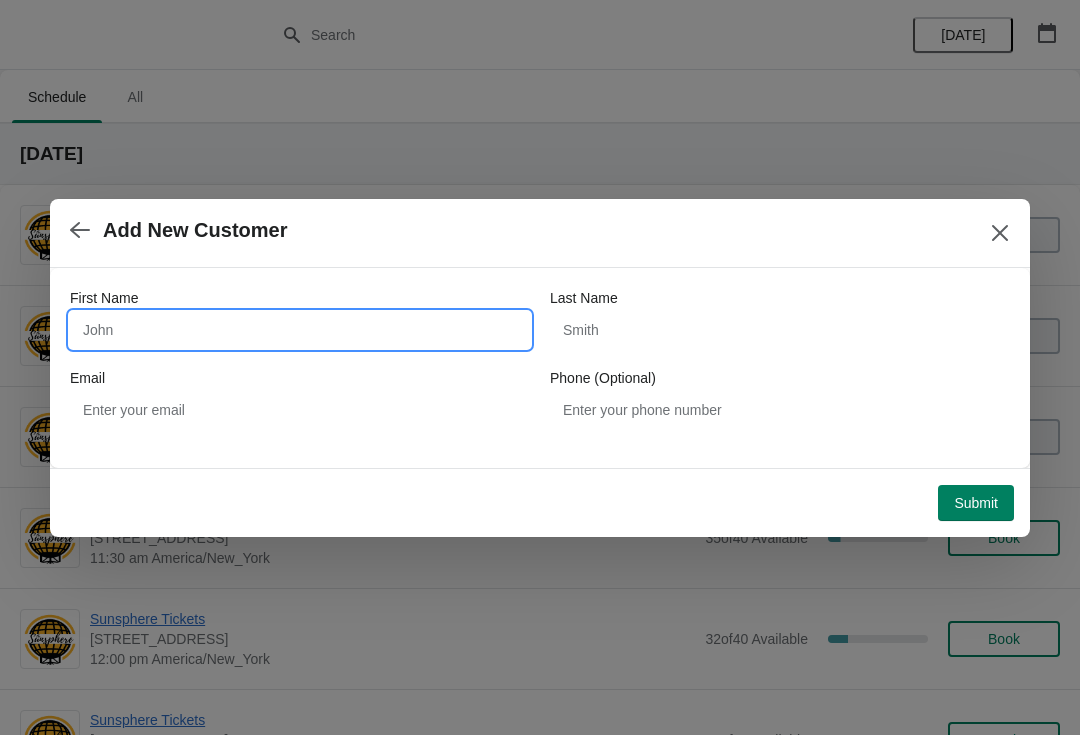 click on "First Name" at bounding box center [300, 330] 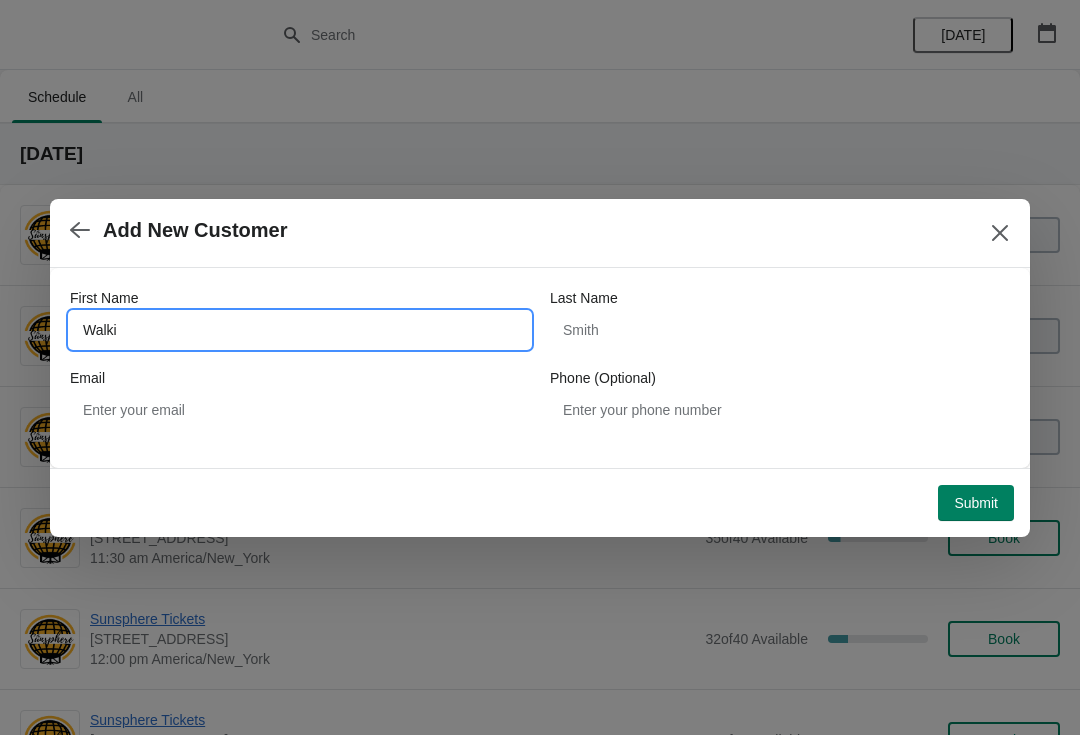 type on "Walkin" 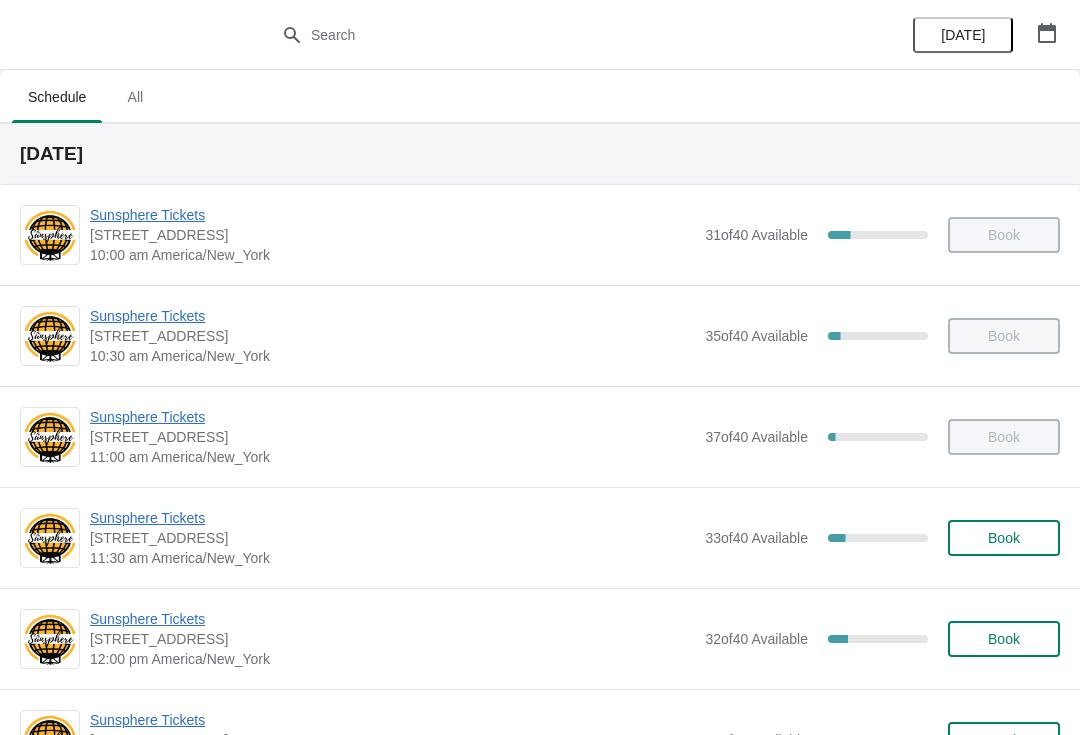 scroll, scrollTop: 7, scrollLeft: 0, axis: vertical 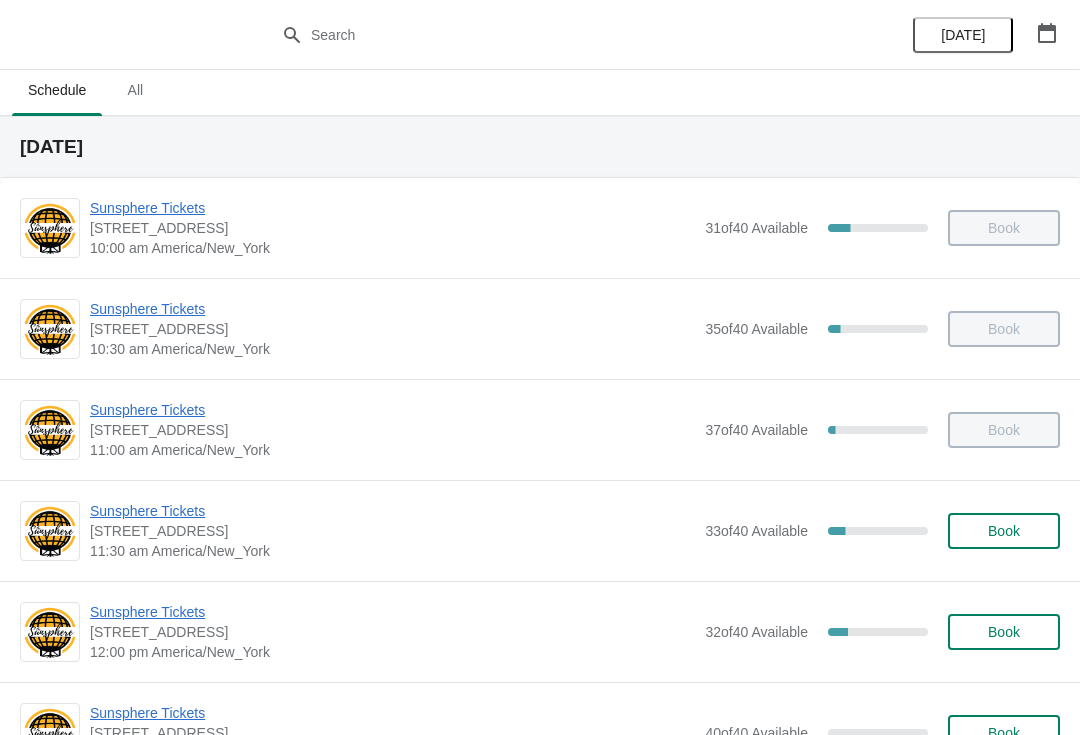 click on "Book" at bounding box center (1004, 531) 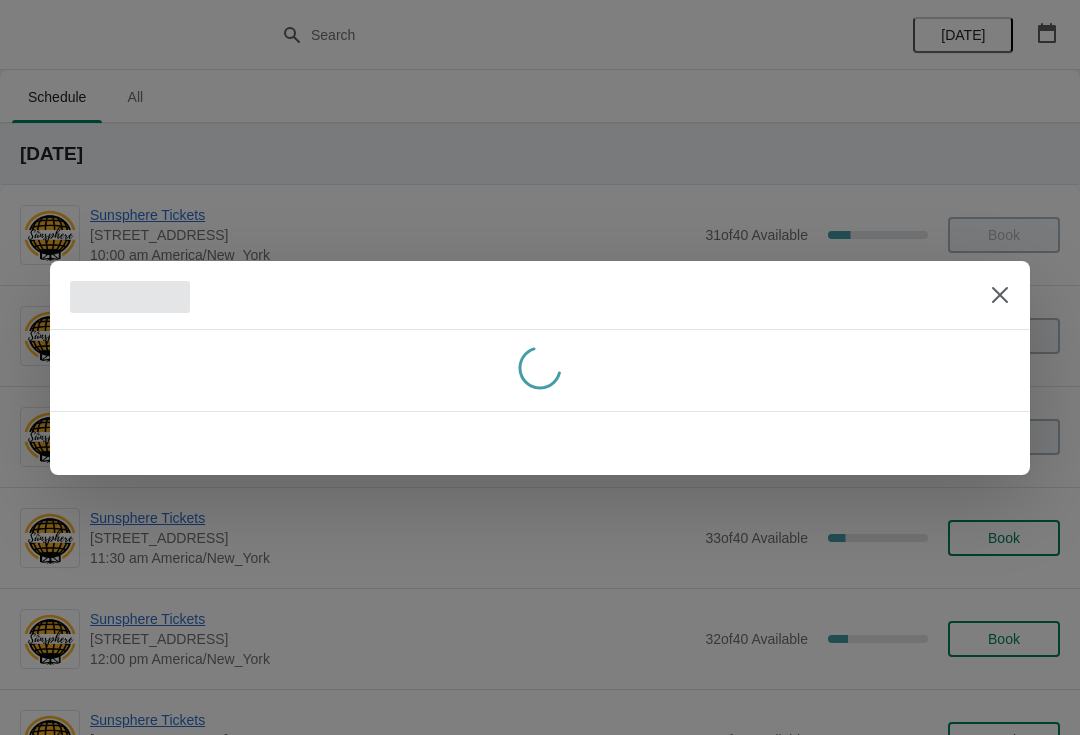 scroll, scrollTop: 0, scrollLeft: 0, axis: both 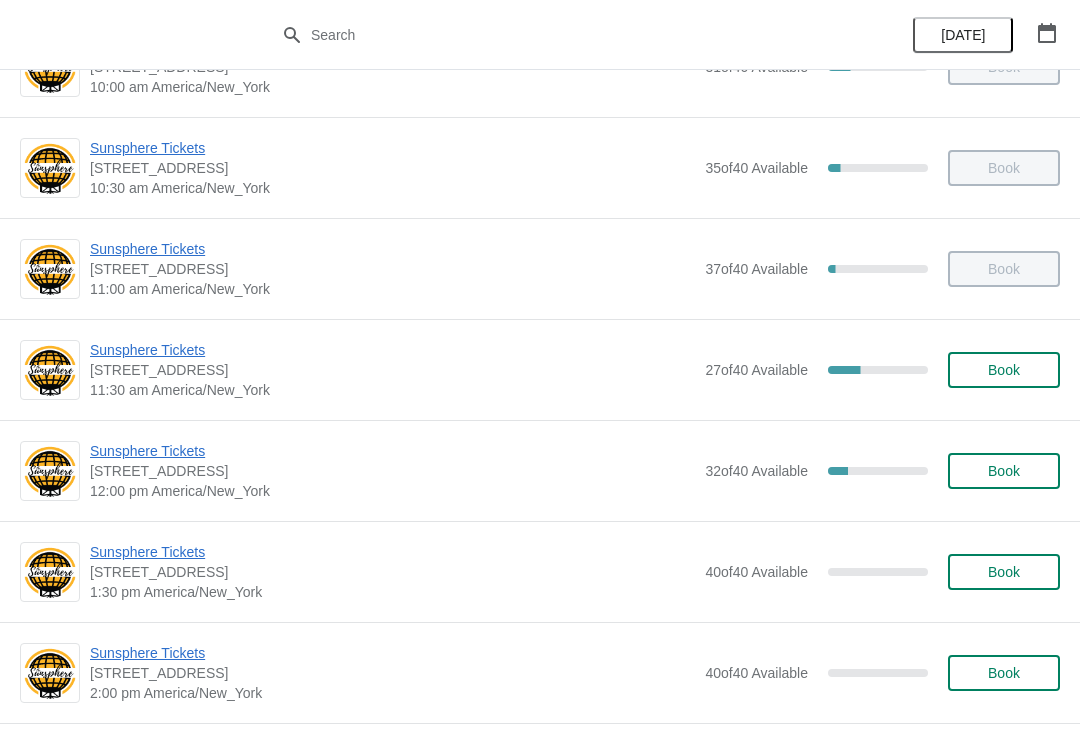 click on "Sunsphere Tickets" at bounding box center [392, 451] 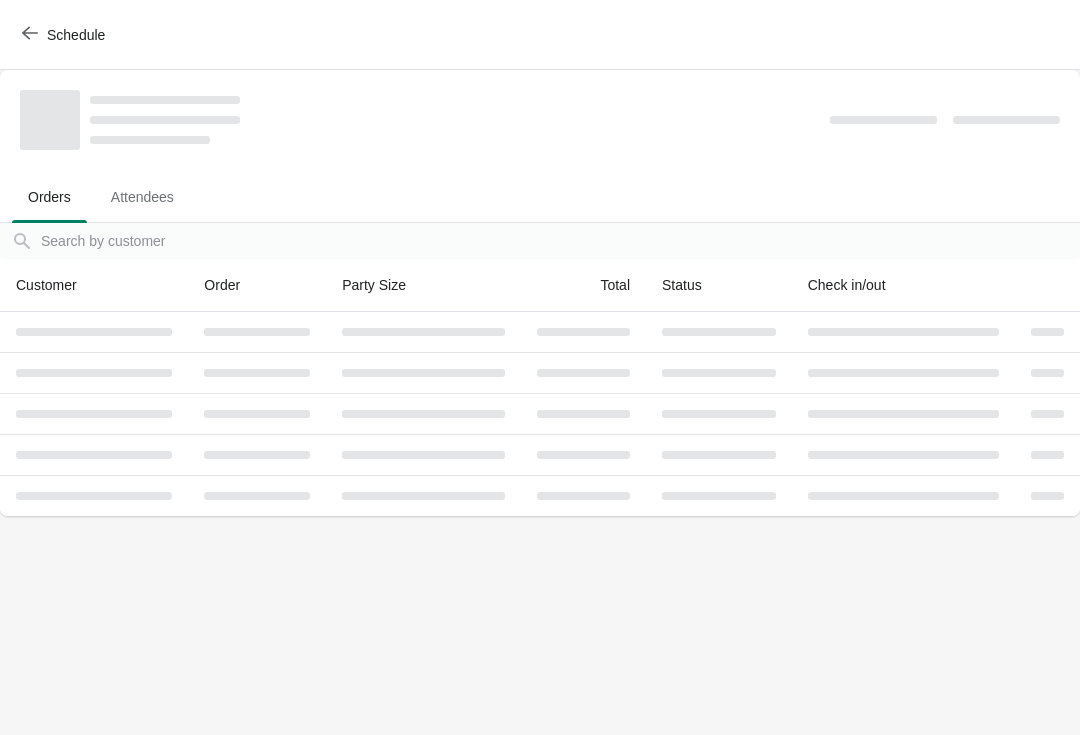 scroll, scrollTop: 0, scrollLeft: 0, axis: both 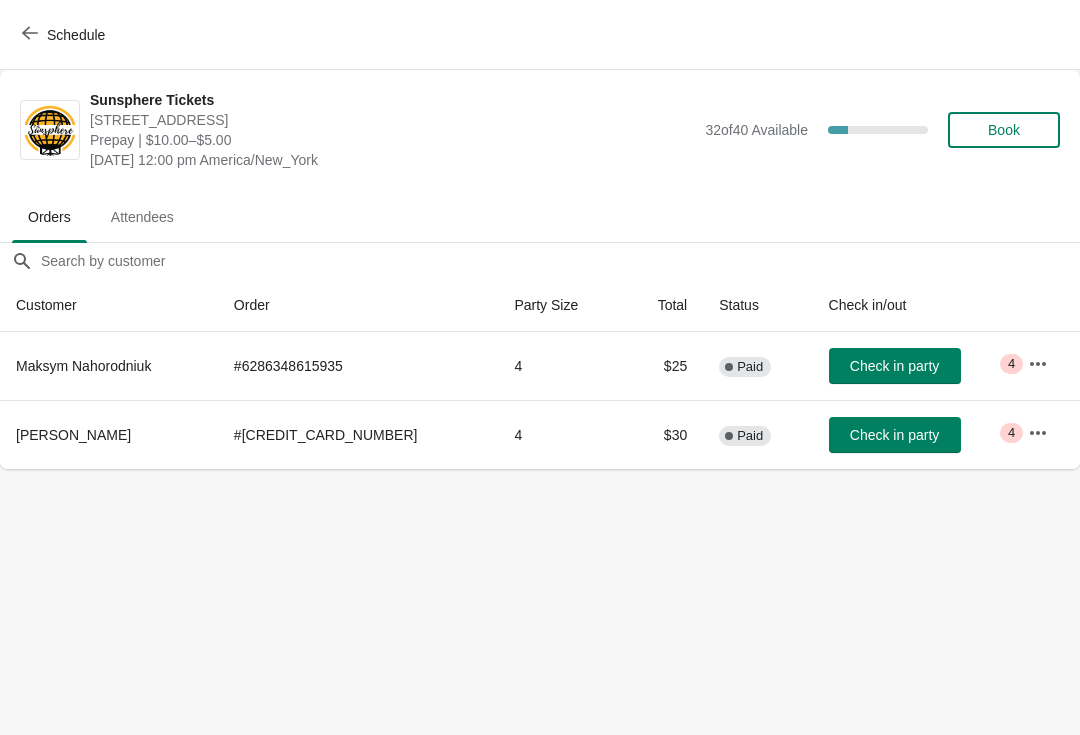 click on "Check in party" at bounding box center [895, 366] 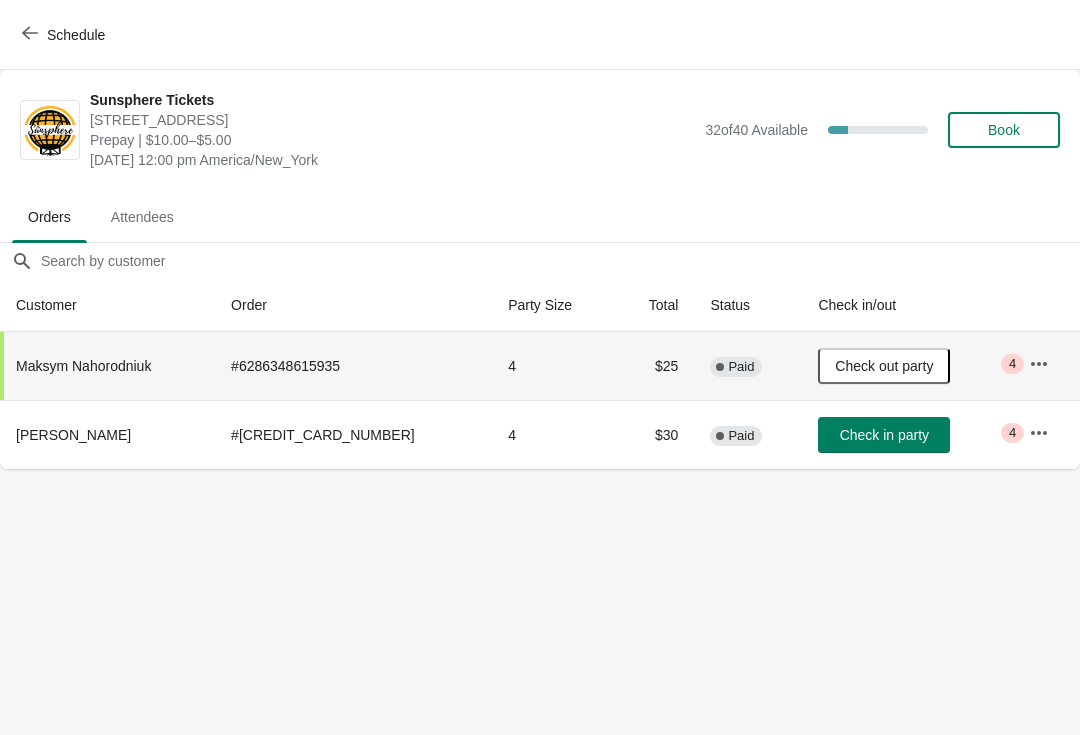 click on "Book" at bounding box center (1004, 130) 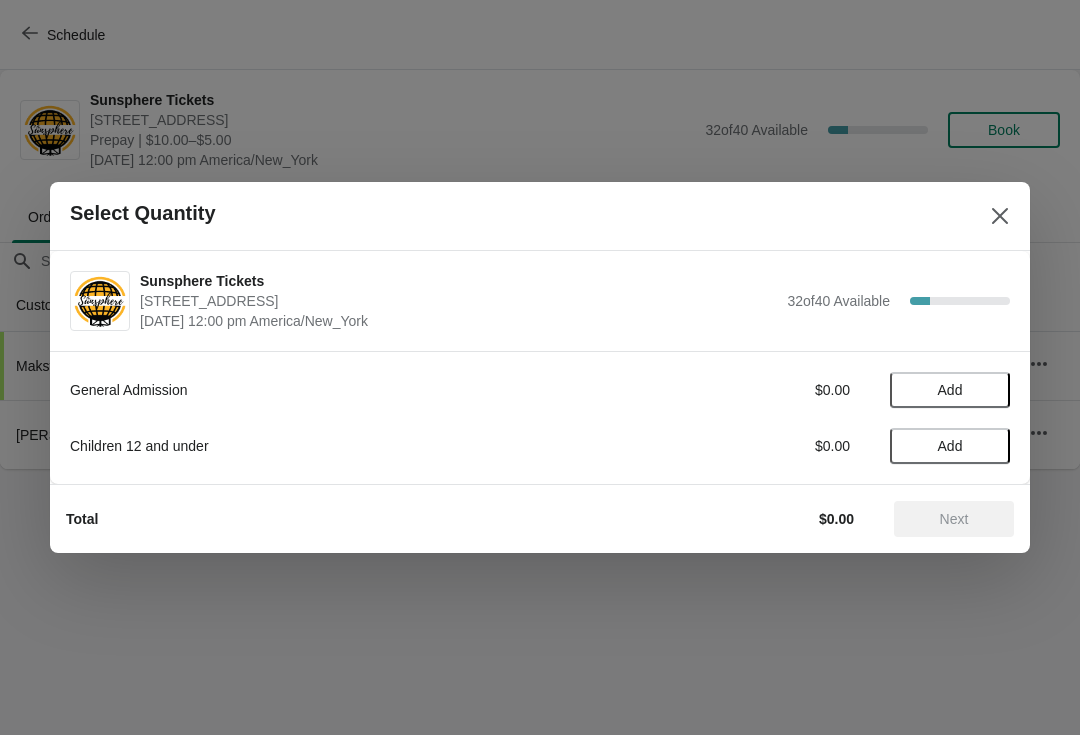 click on "Add" at bounding box center [950, 390] 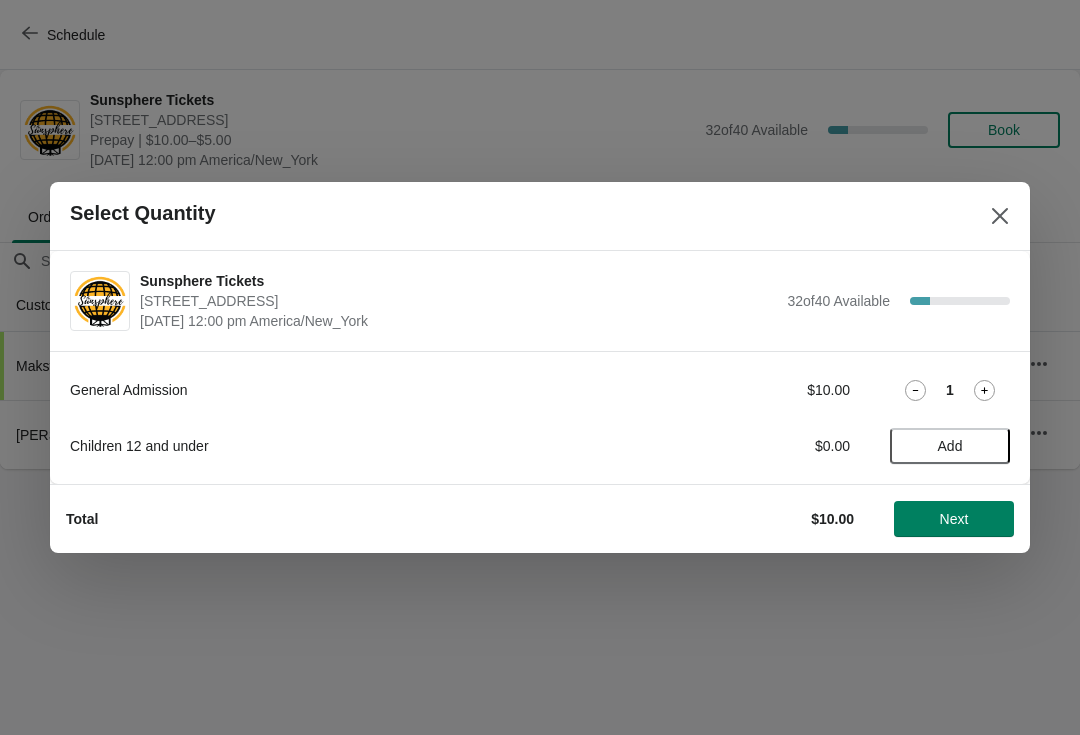 click 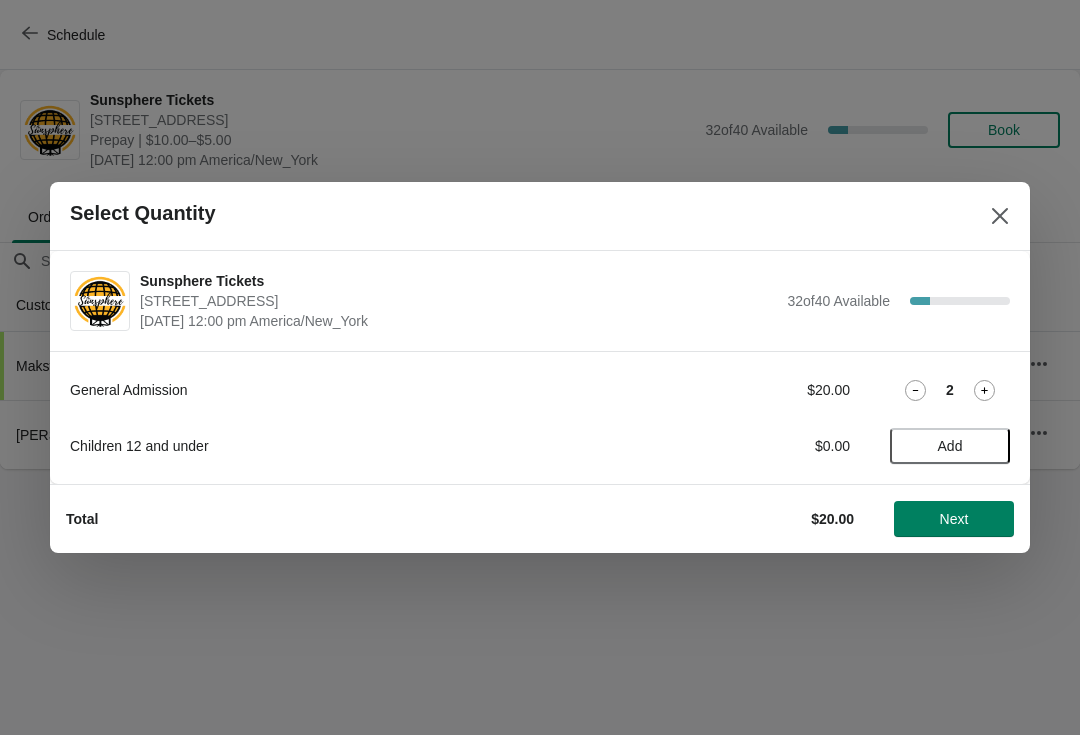 click on "Add" at bounding box center [950, 446] 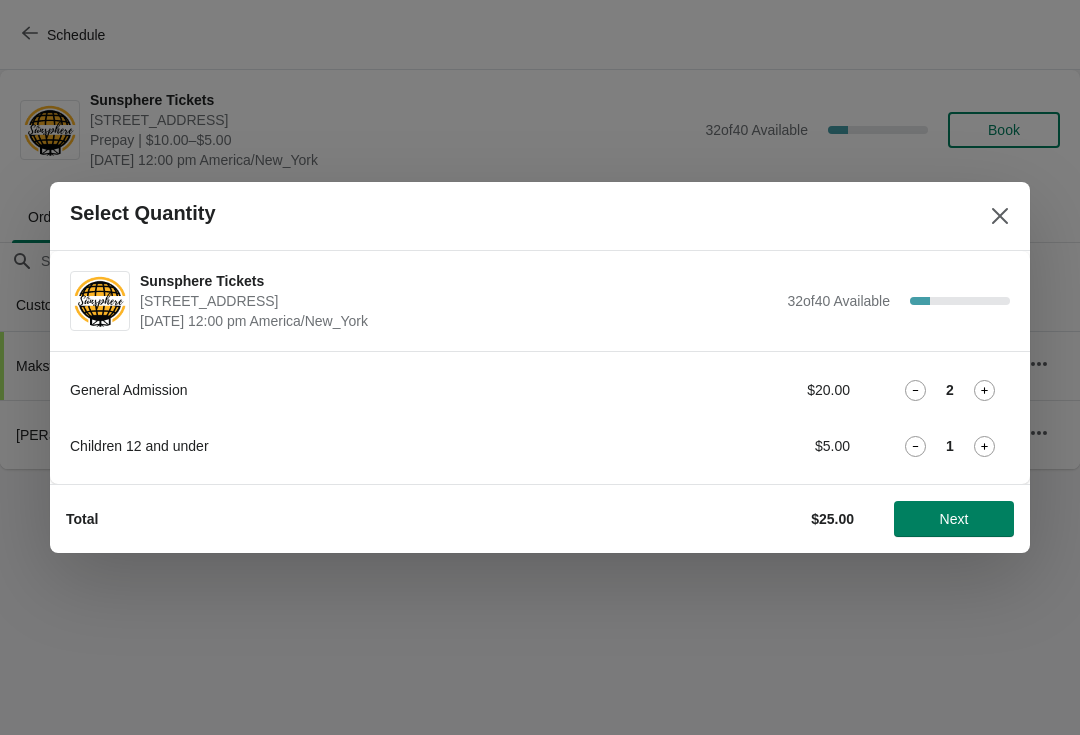 click 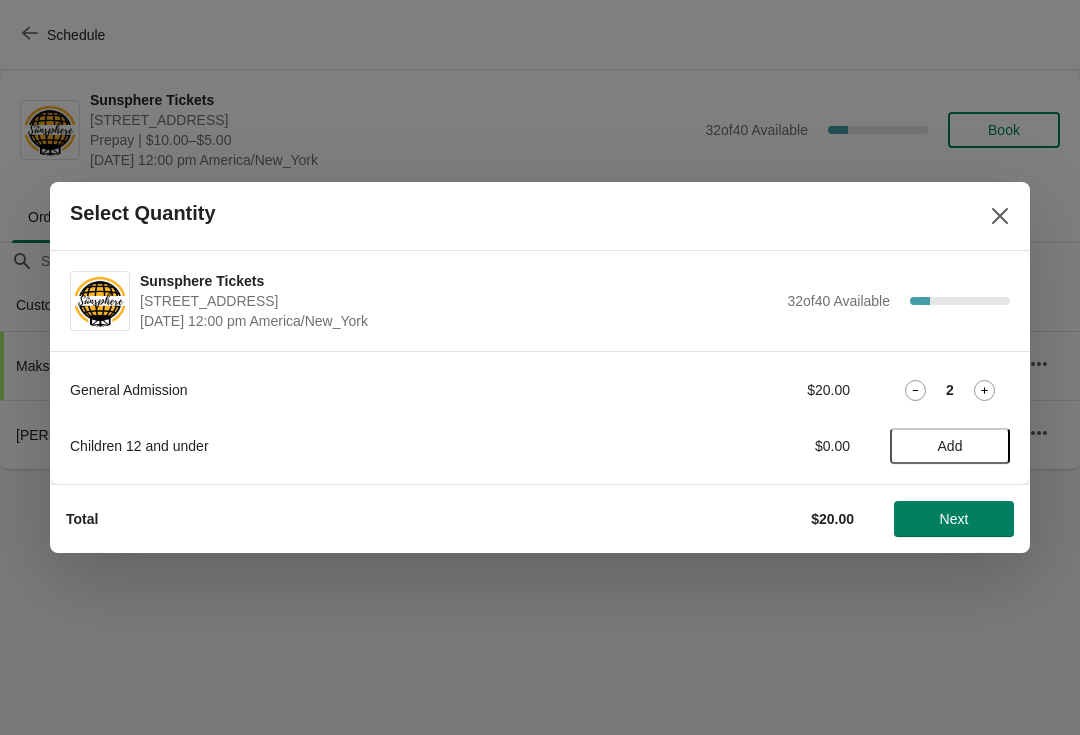 click 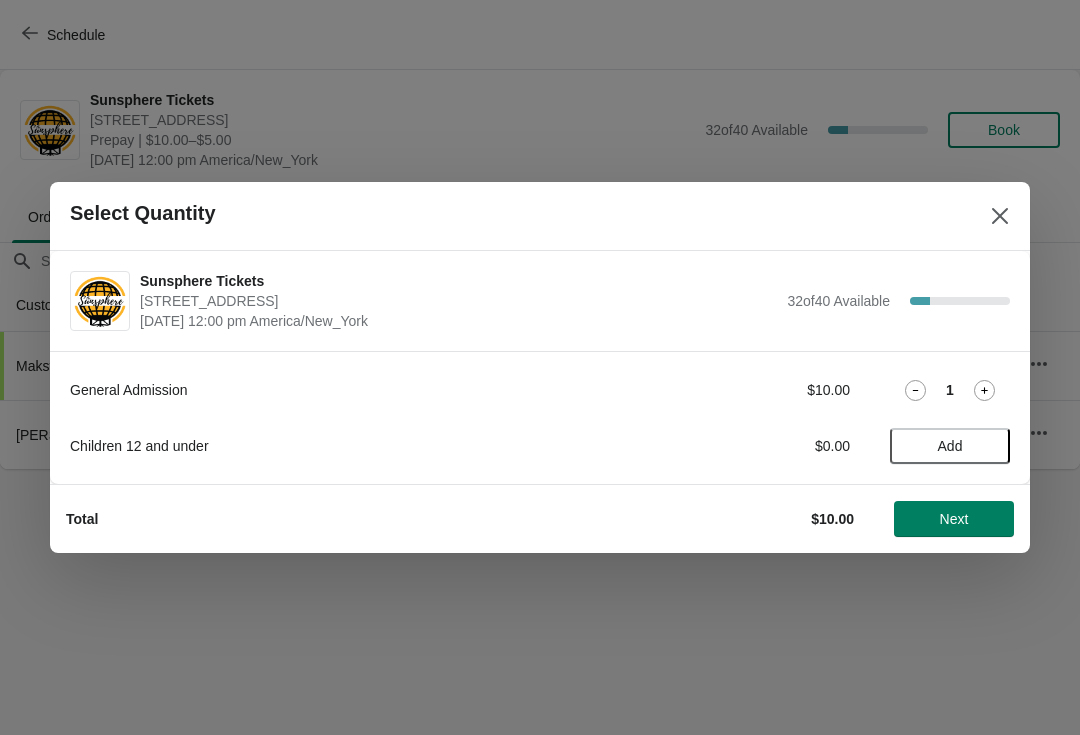 click on "Add" at bounding box center (950, 446) 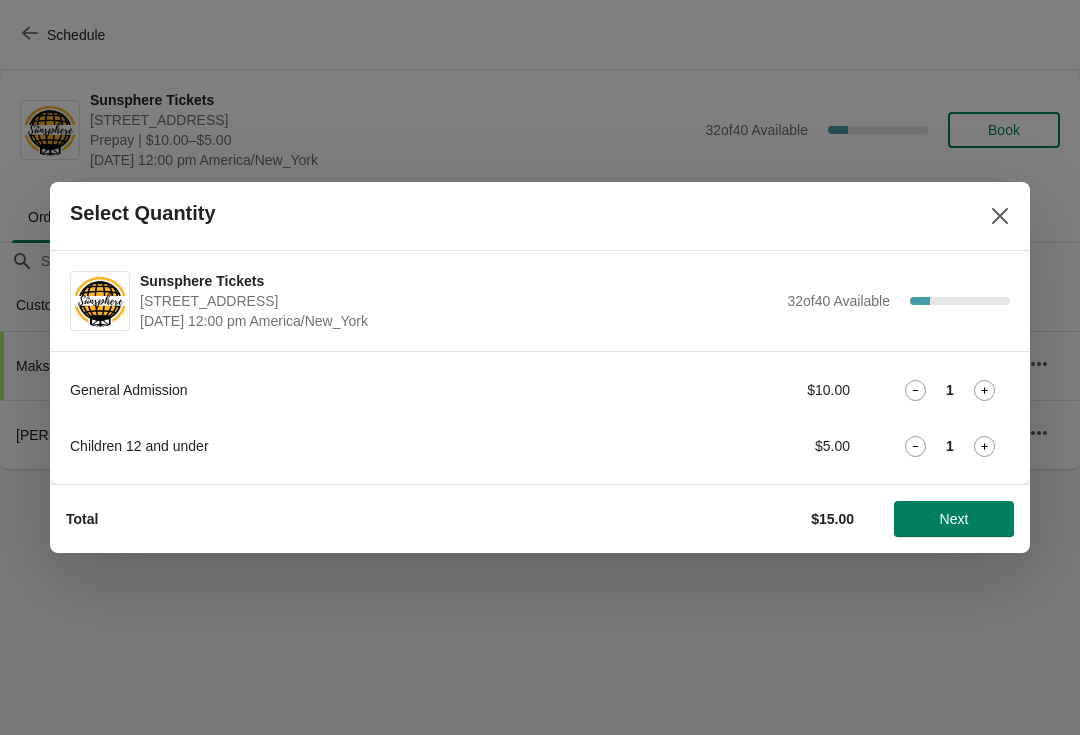 click 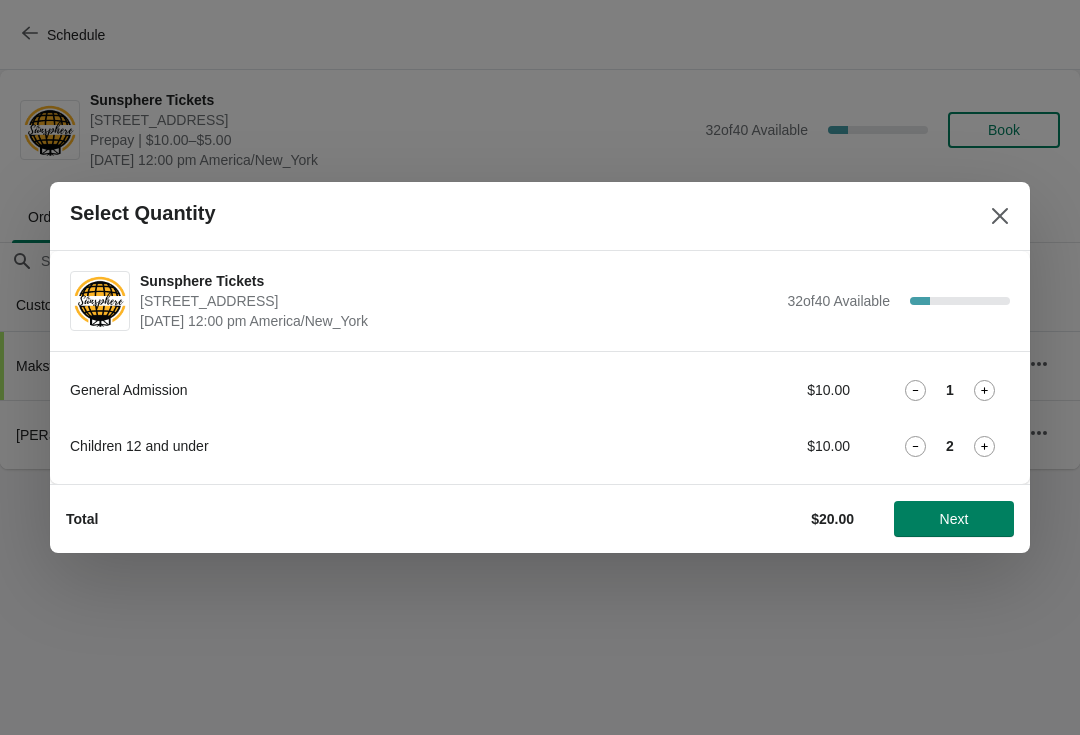 click on "General Admission $10.00 1 Children 12 and under $10.00 2" at bounding box center (540, 417) 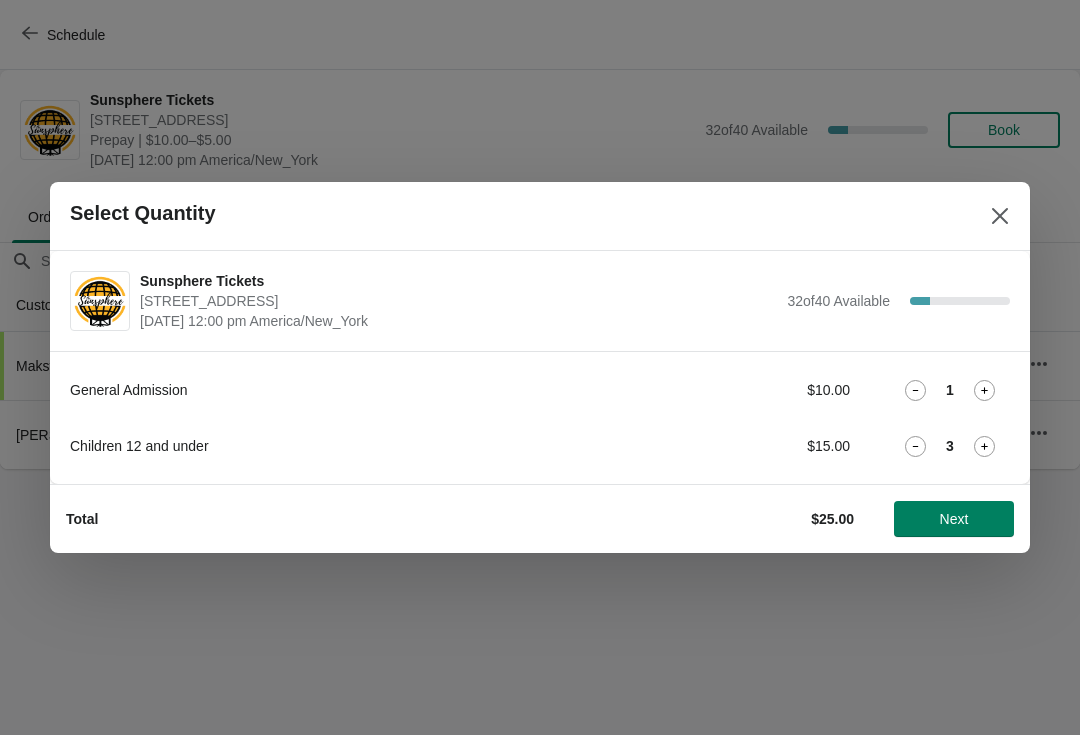 click on "Next" at bounding box center (954, 519) 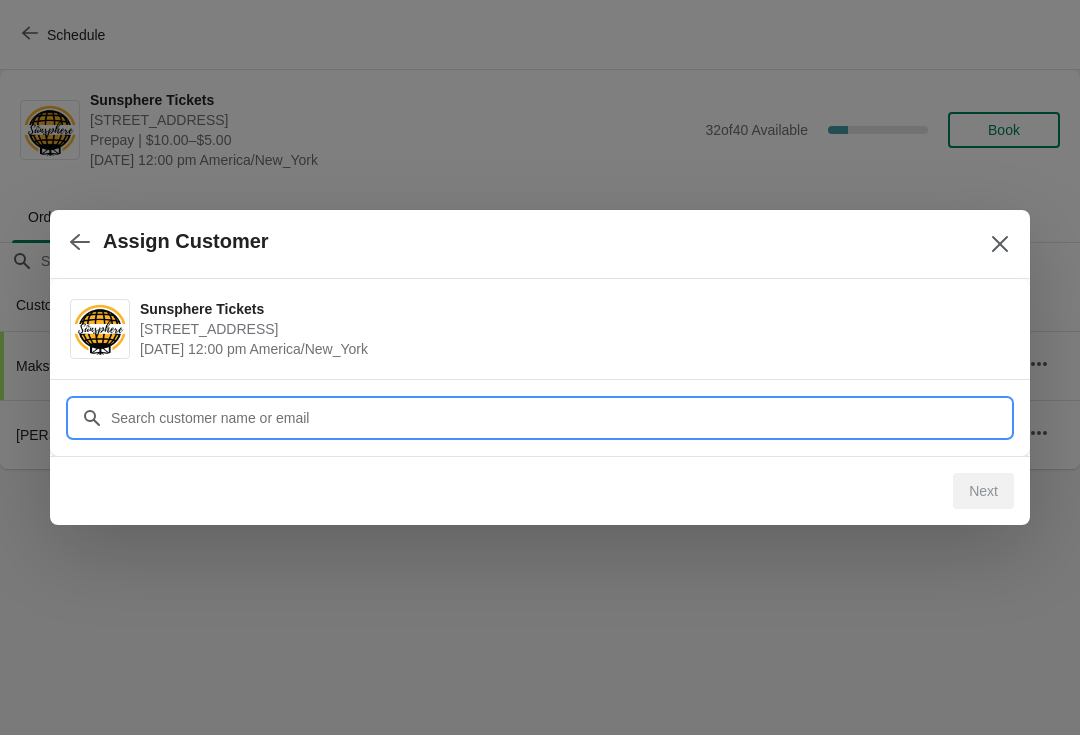 click on "Customer" at bounding box center [560, 418] 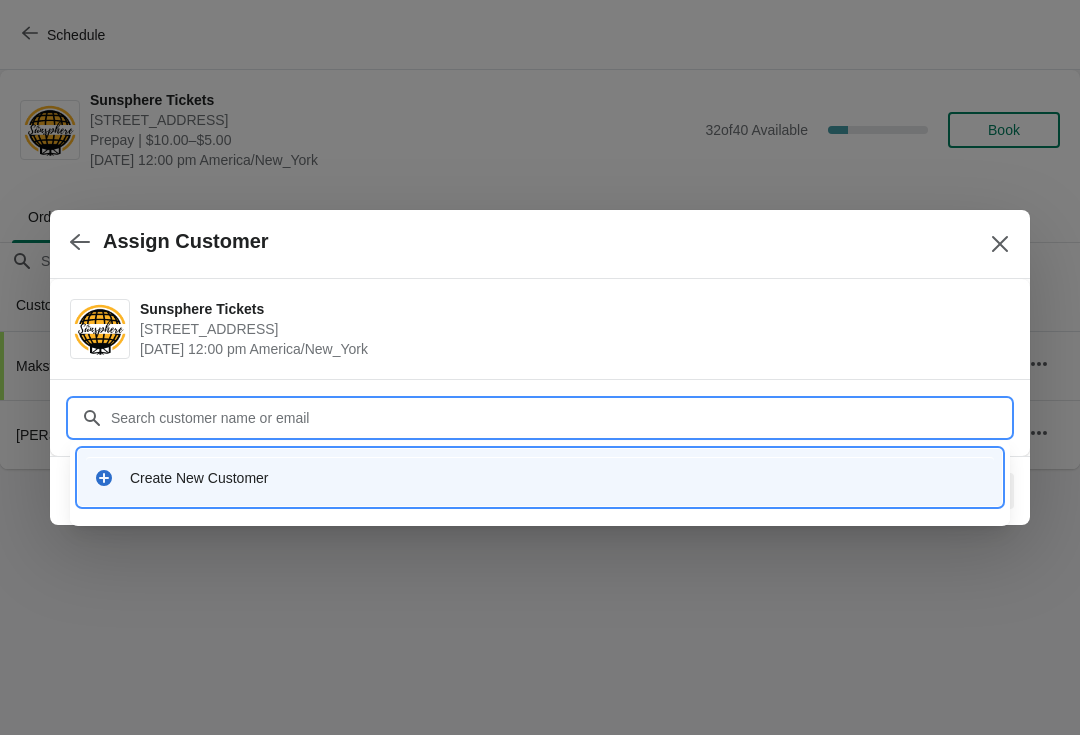 click on "Create New Customer" at bounding box center (558, 478) 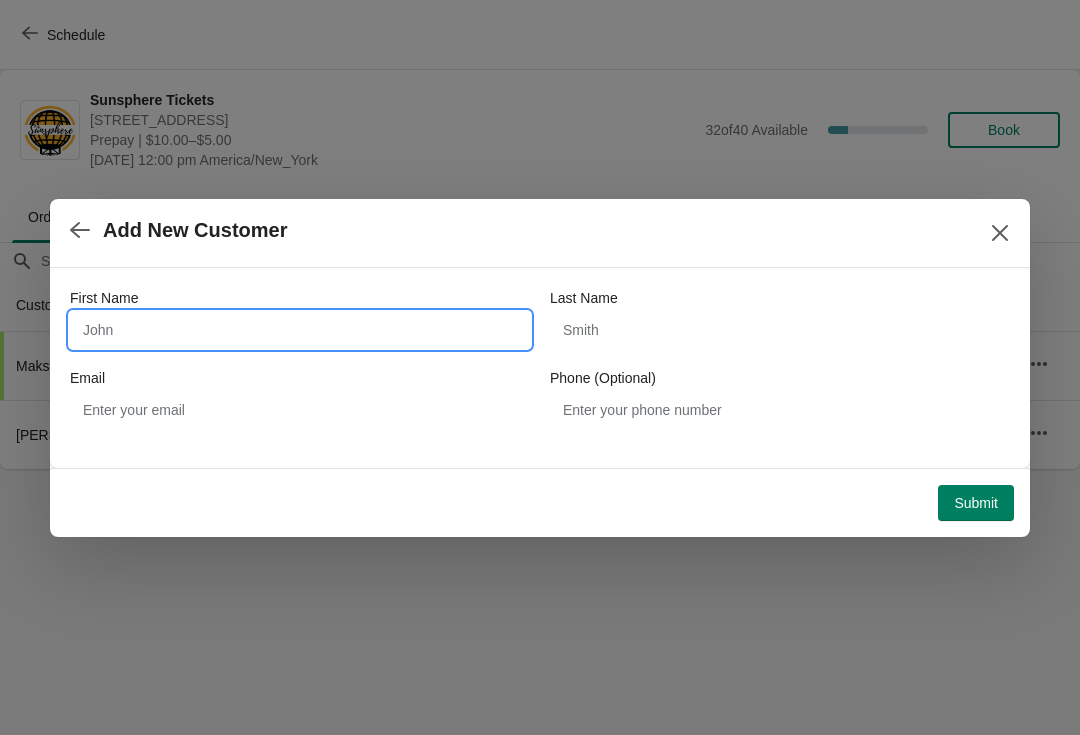 click on "First Name" at bounding box center (300, 330) 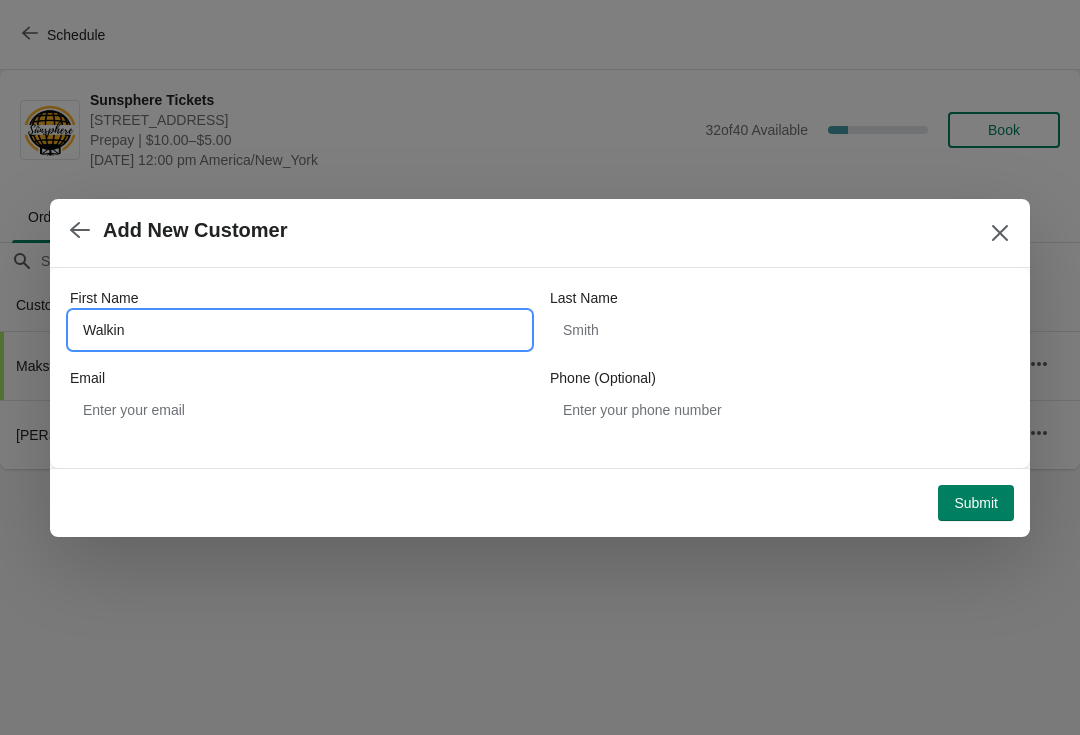 type on "Walkin" 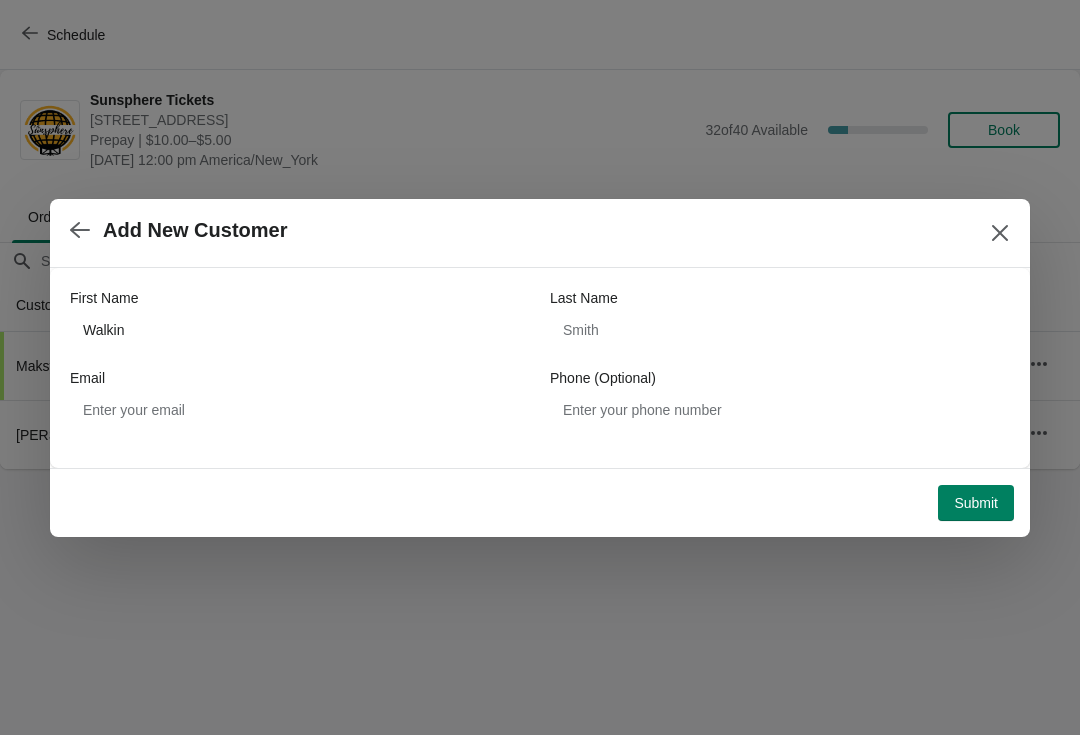 click on "Submit" at bounding box center [976, 503] 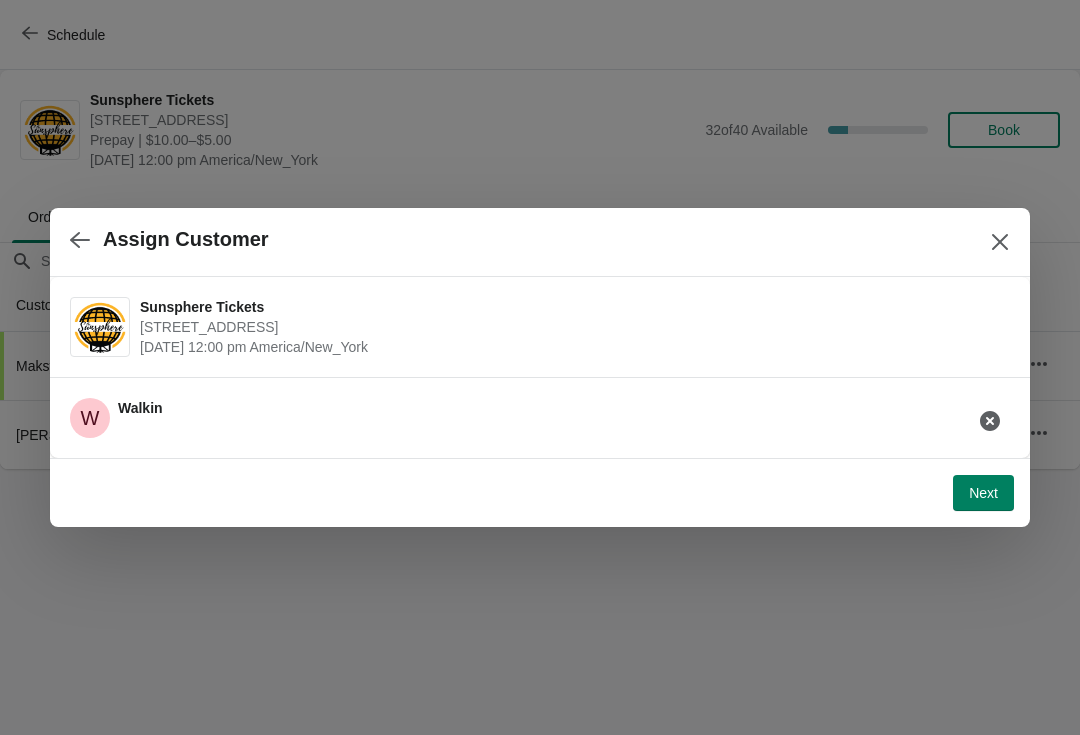 click on "Next" at bounding box center [983, 493] 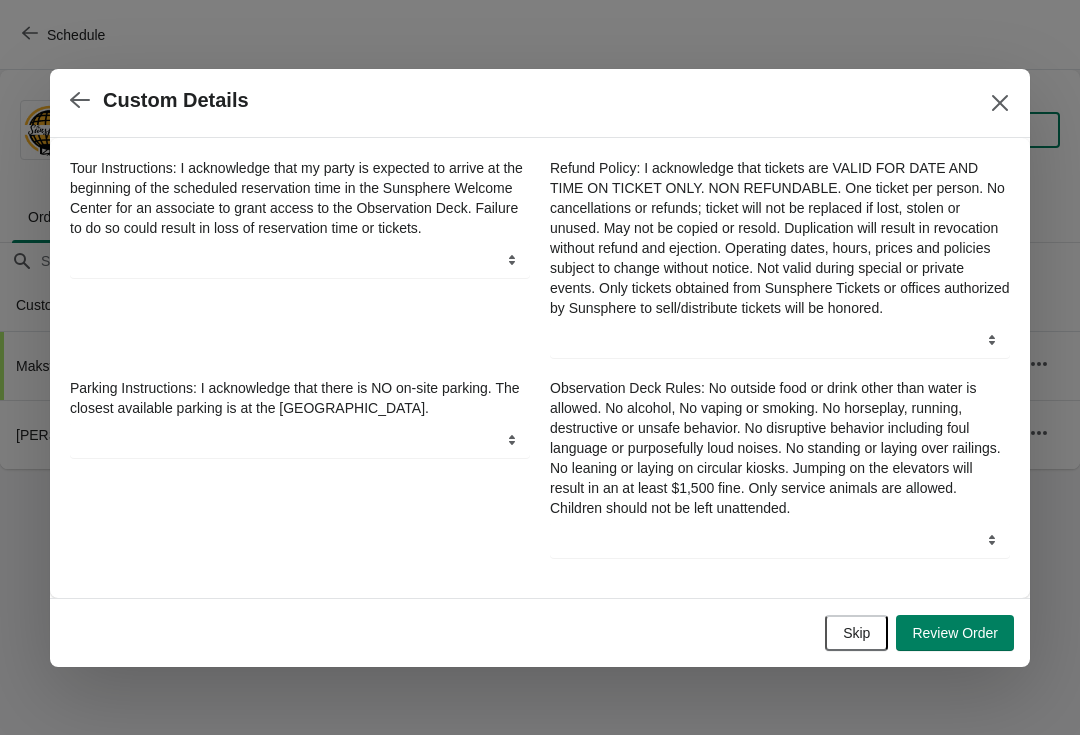 click on "Skip" at bounding box center [856, 633] 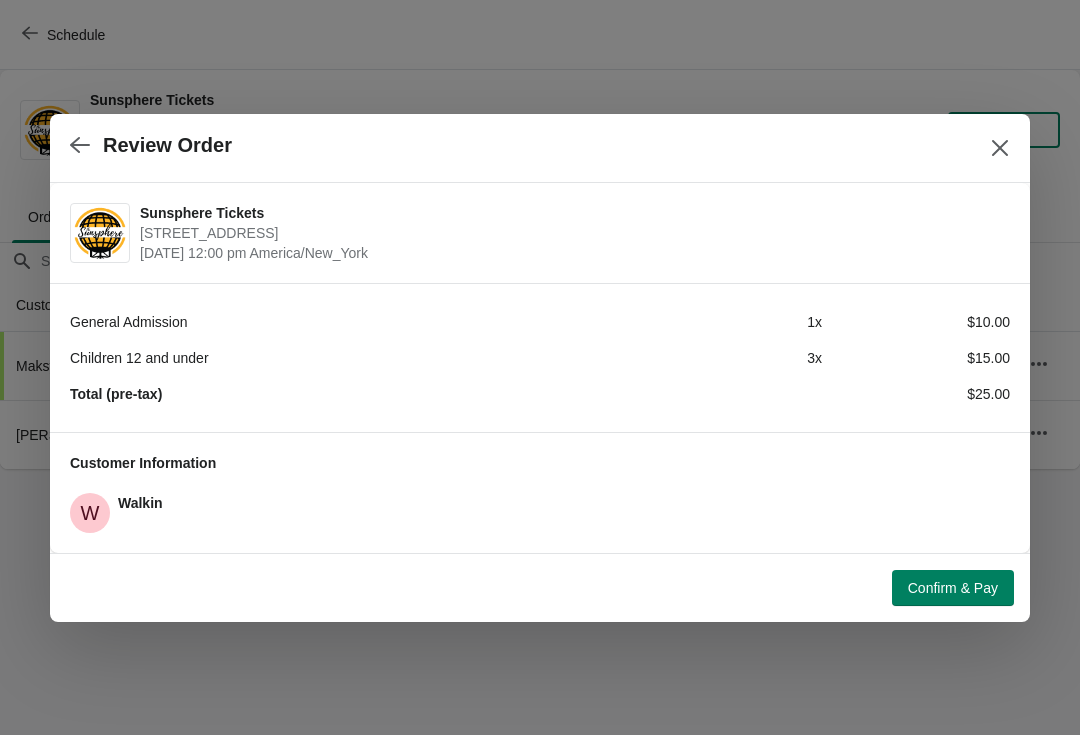 click on "Confirm & Pay" at bounding box center (953, 588) 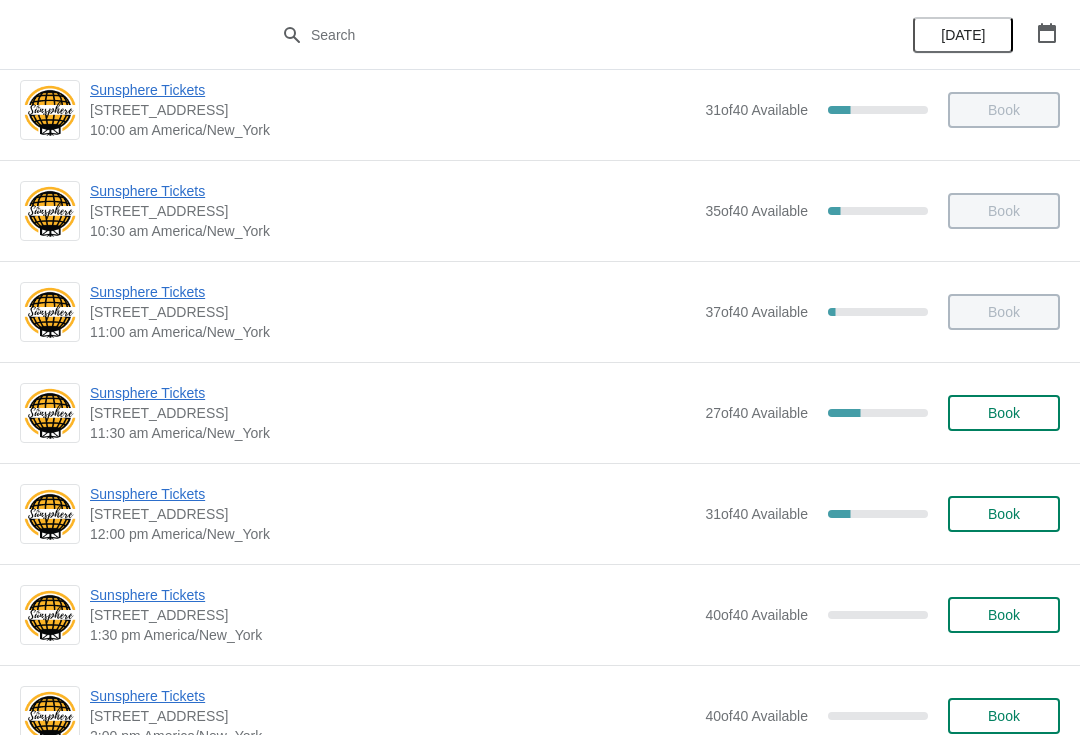 scroll, scrollTop: 259, scrollLeft: 0, axis: vertical 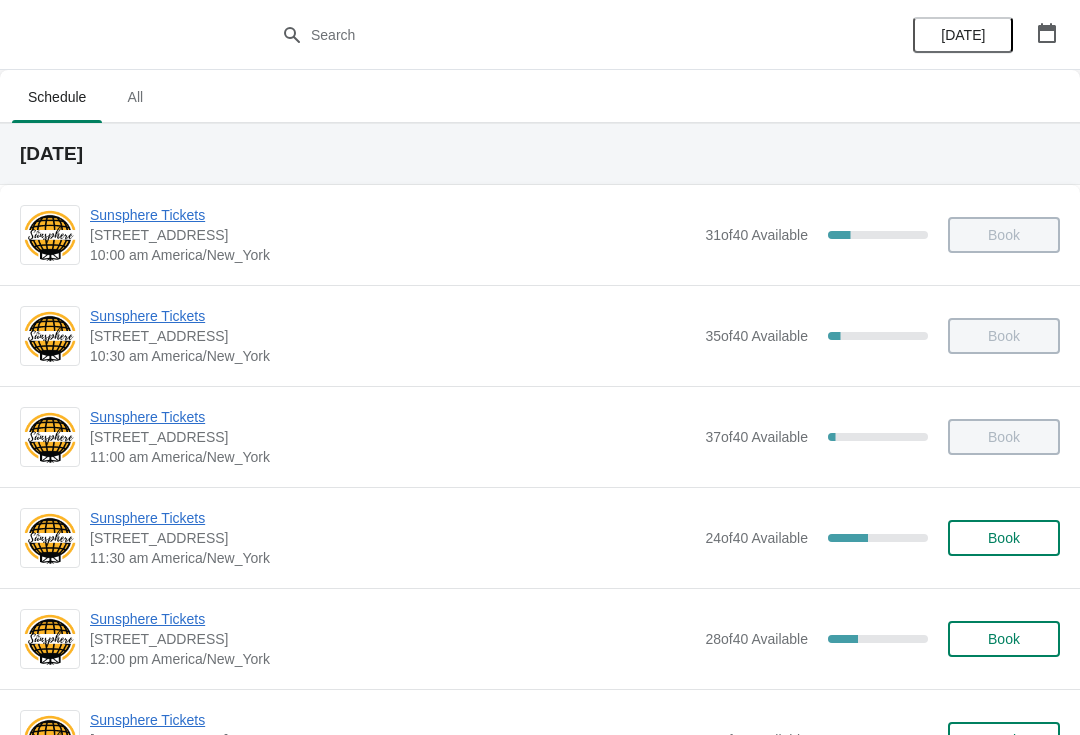 click on "Book" at bounding box center [1004, 538] 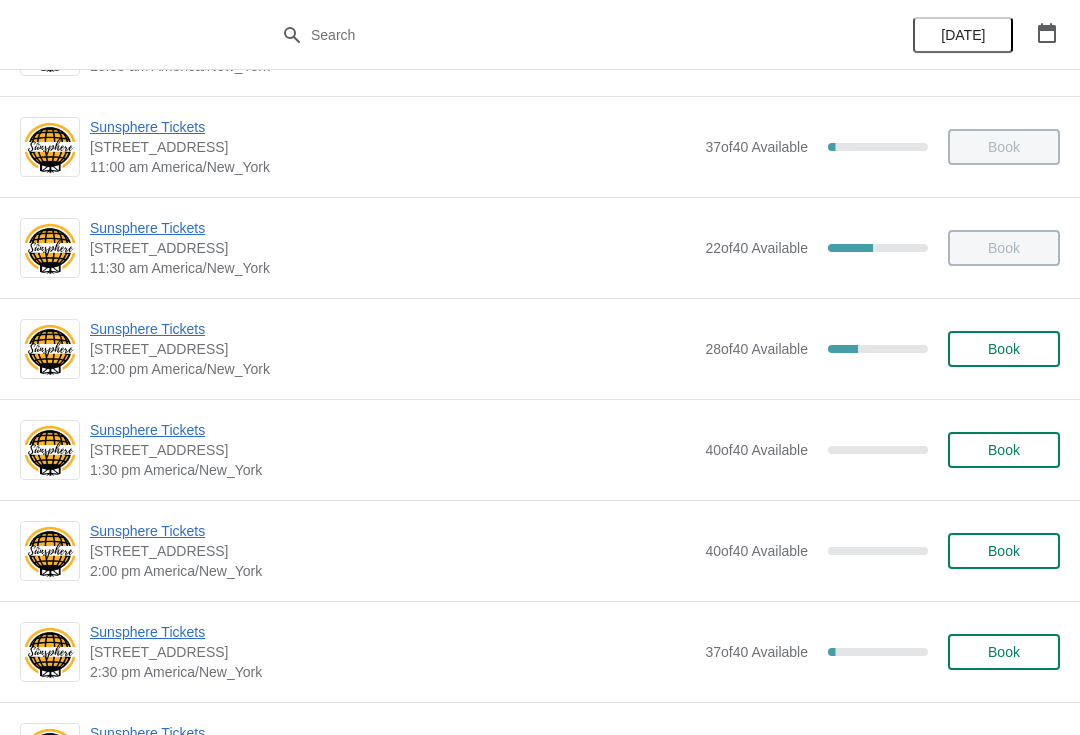 scroll, scrollTop: 305, scrollLeft: 0, axis: vertical 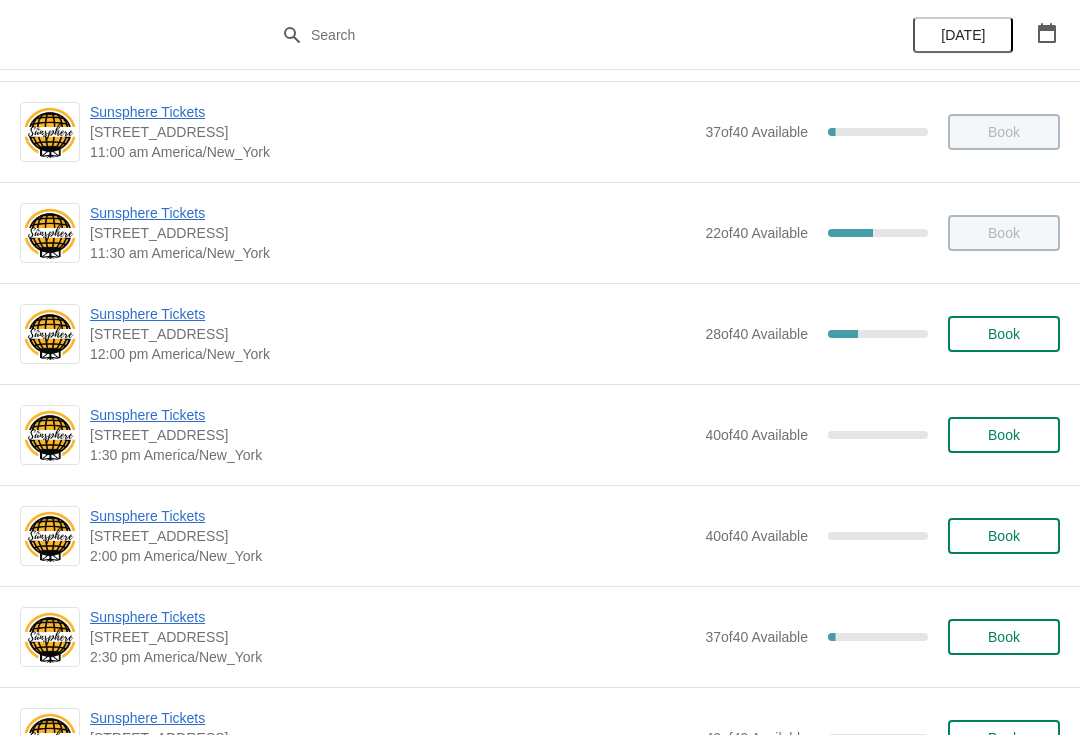 click on "Book" at bounding box center (1004, 334) 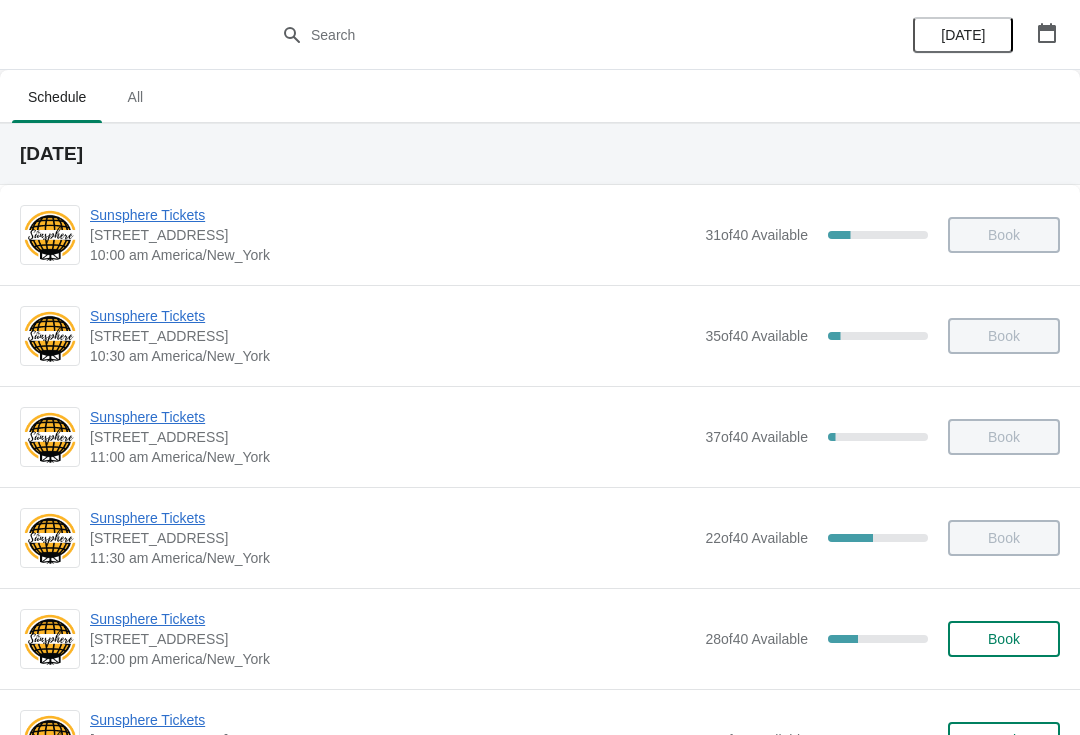 scroll, scrollTop: 305, scrollLeft: 0, axis: vertical 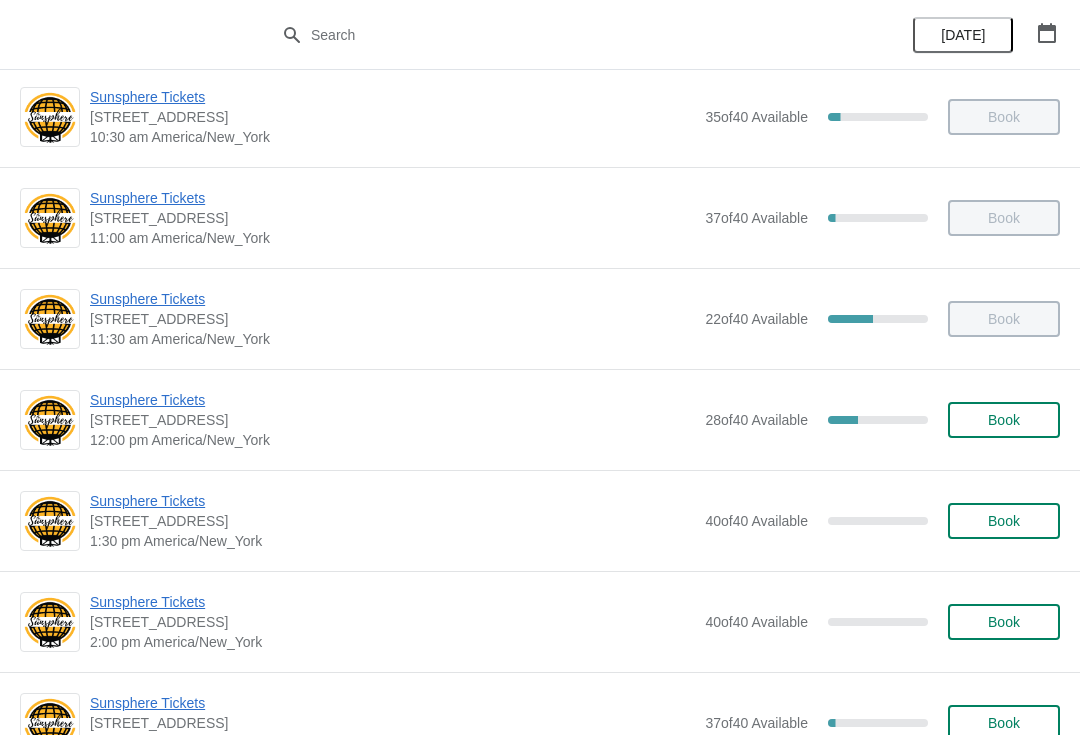 click on "Book" at bounding box center (1004, 420) 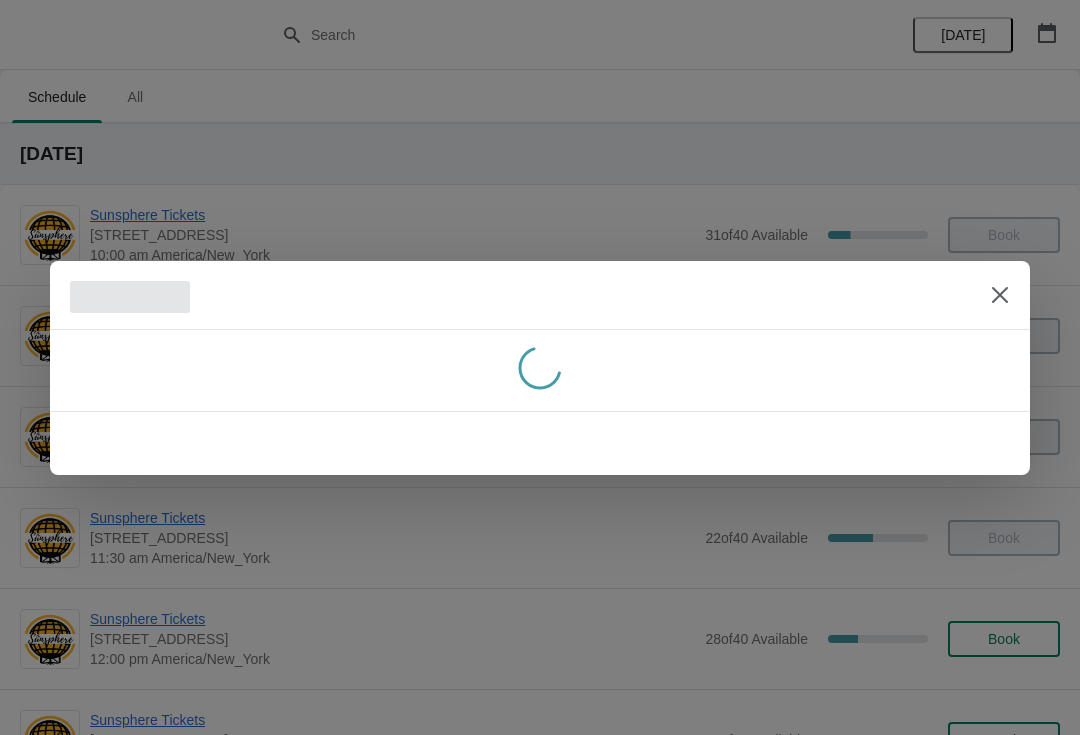 scroll, scrollTop: 219, scrollLeft: 0, axis: vertical 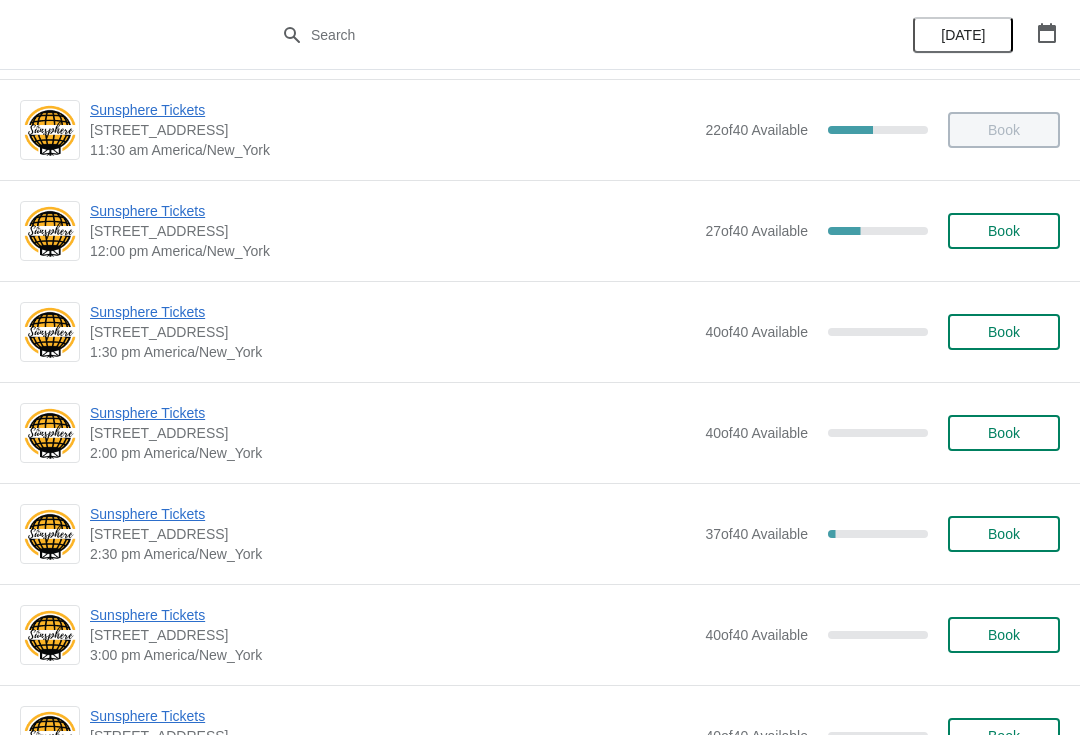 click on "Sunsphere Tickets" at bounding box center (392, 211) 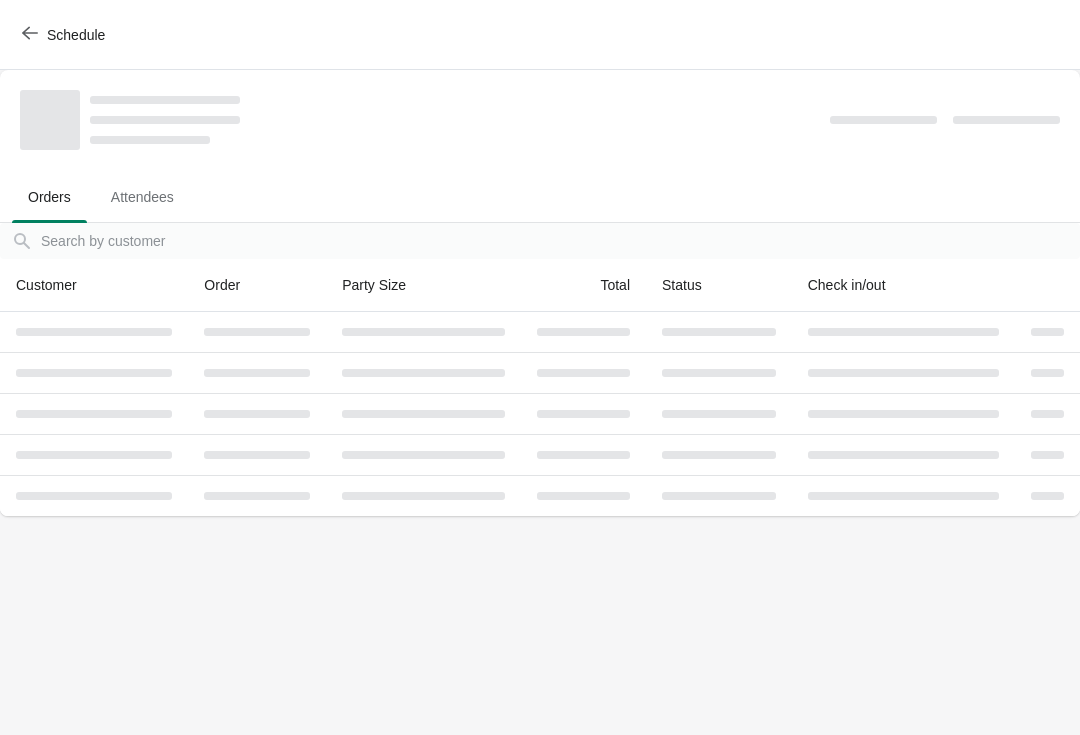 scroll, scrollTop: 0, scrollLeft: 0, axis: both 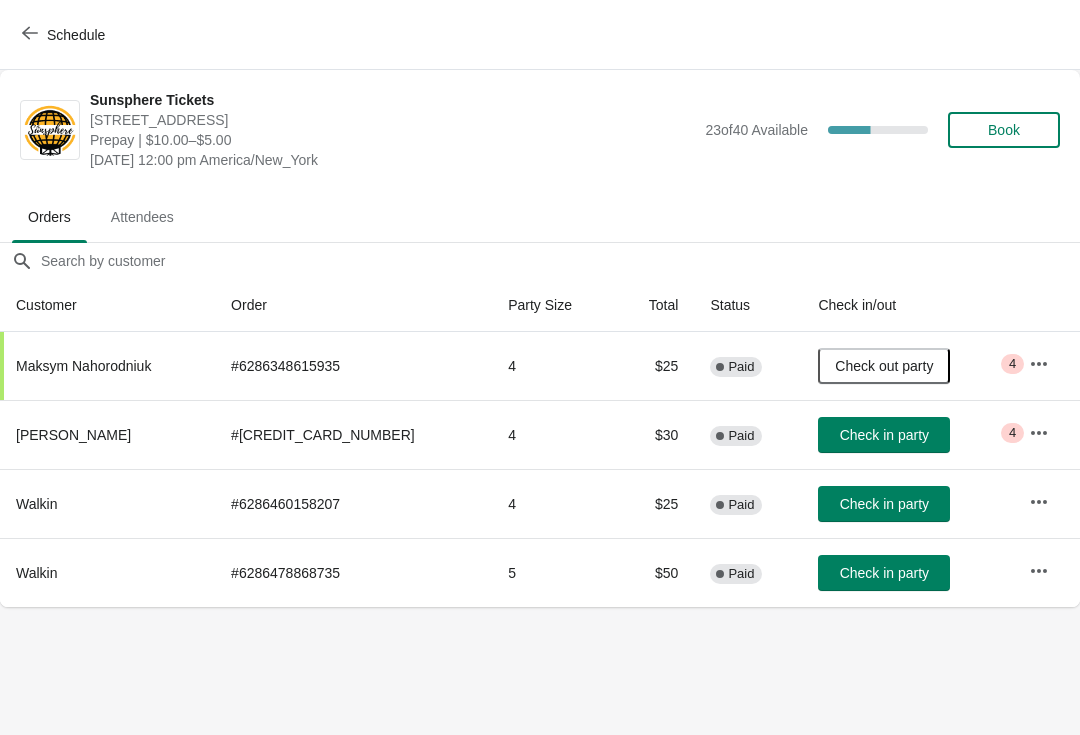 click on "Check in party" at bounding box center (907, 434) 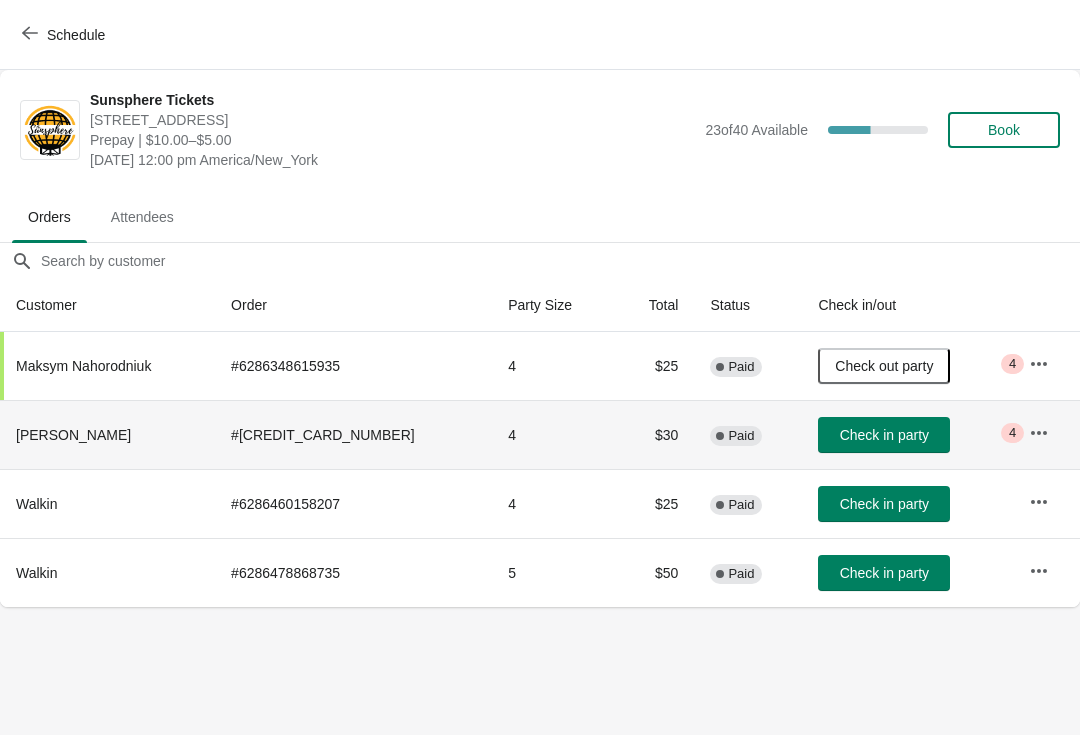 click on "Check in party" at bounding box center (884, 435) 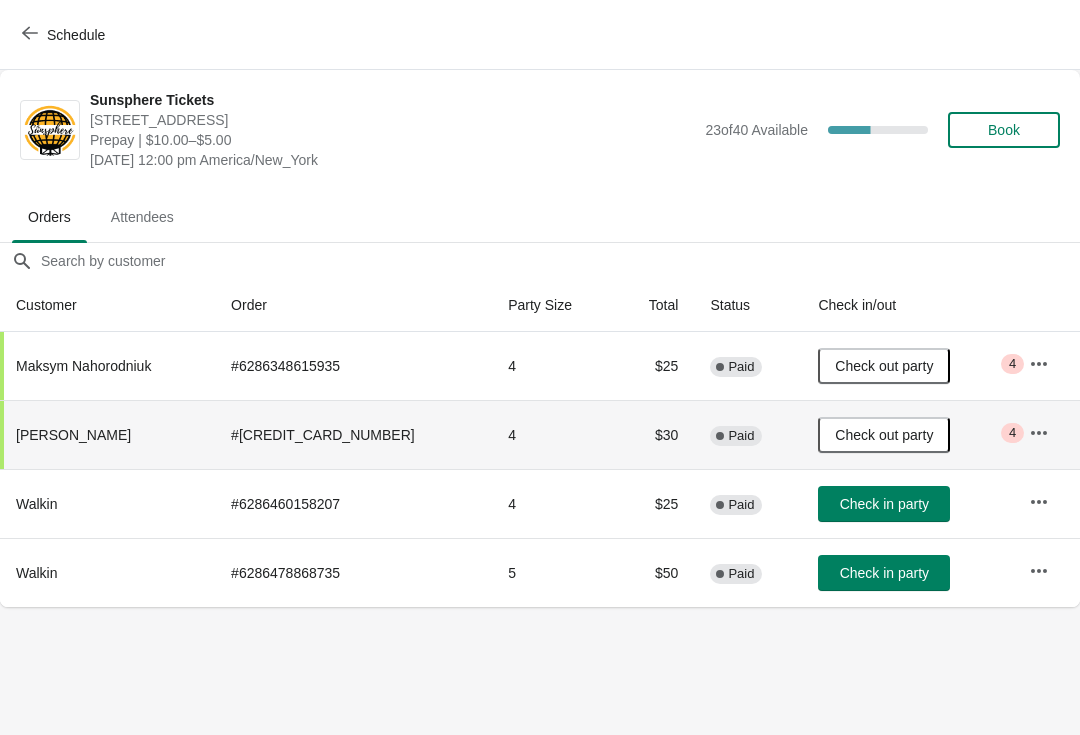 click on "Check in party" at bounding box center [884, 504] 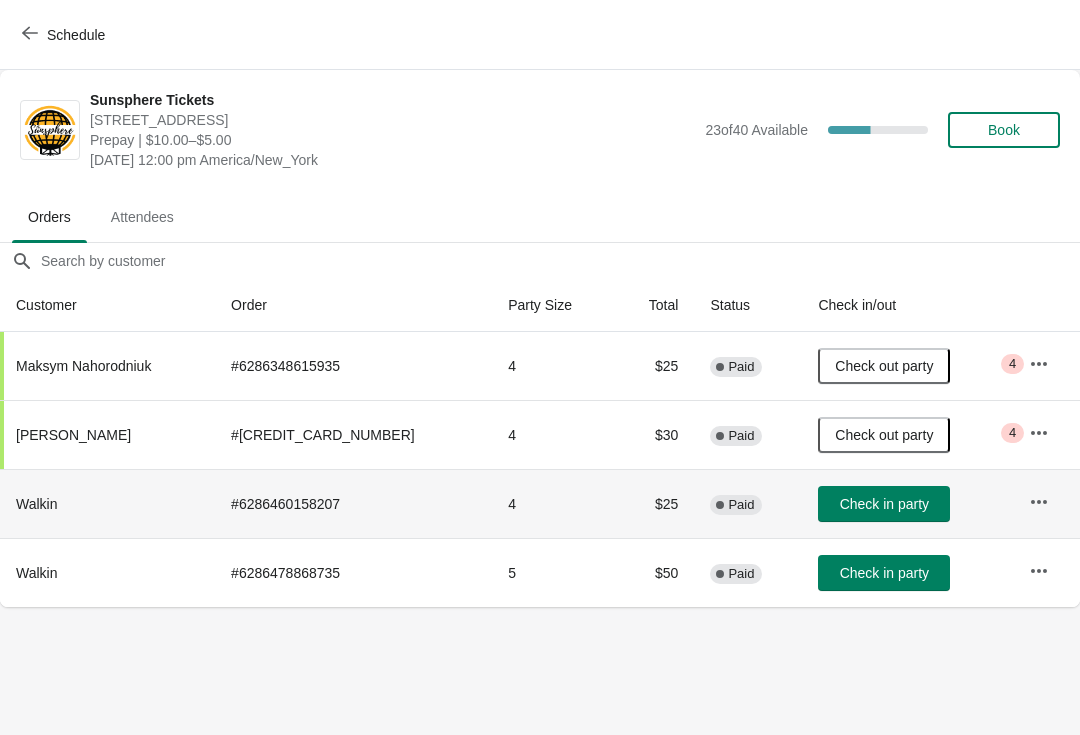 click on "Check in party" at bounding box center (884, 573) 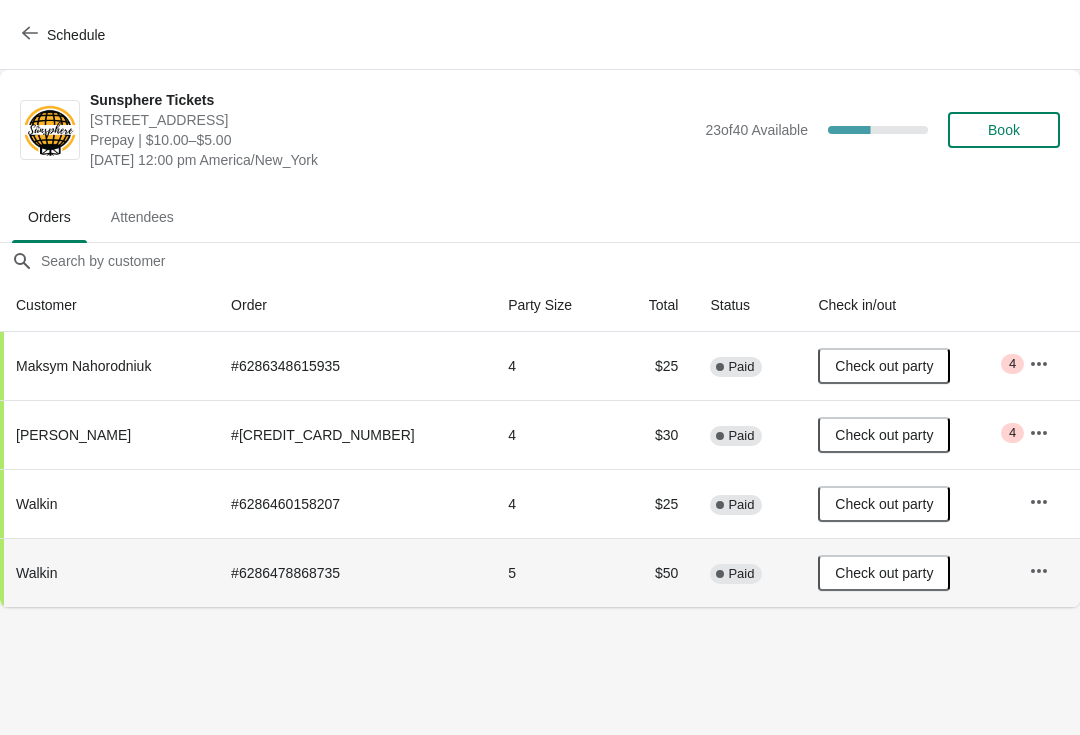 click on "Book" at bounding box center (1004, 130) 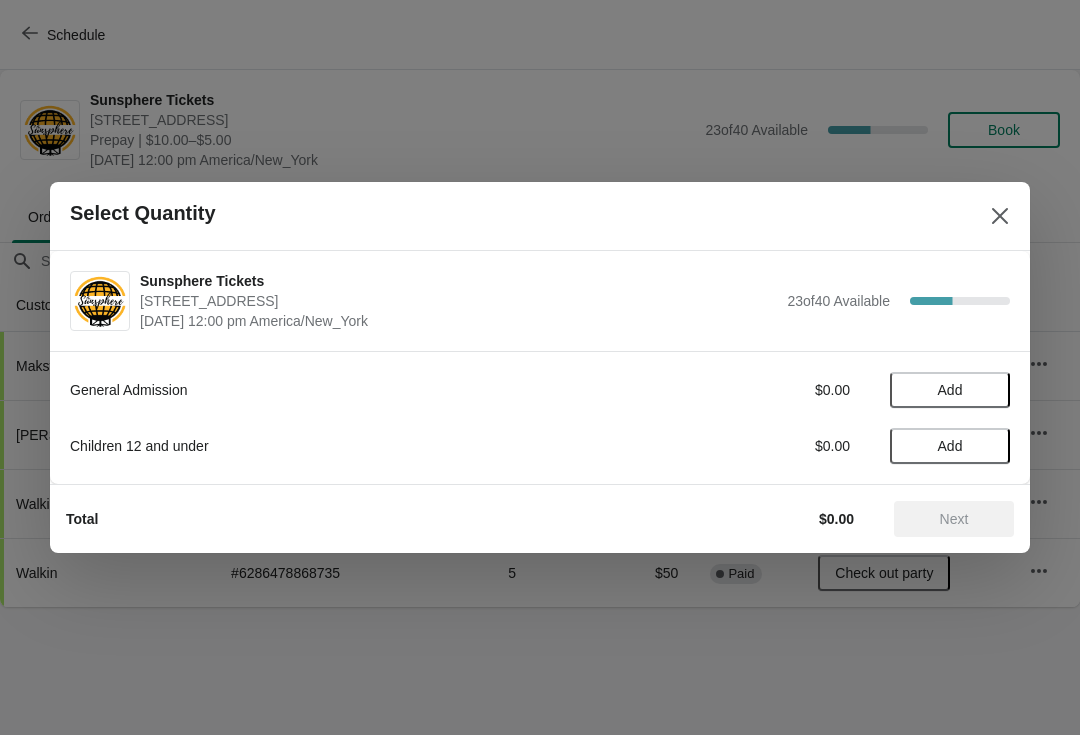 click on "Add" at bounding box center [950, 390] 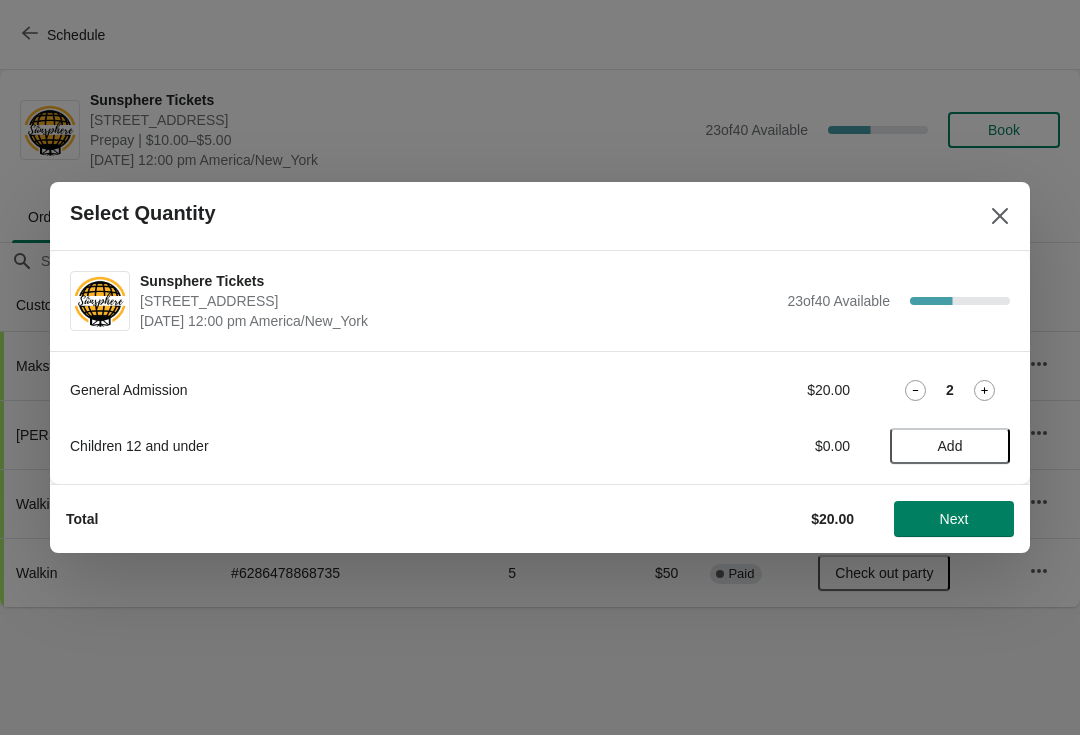 click on "Next" at bounding box center (954, 519) 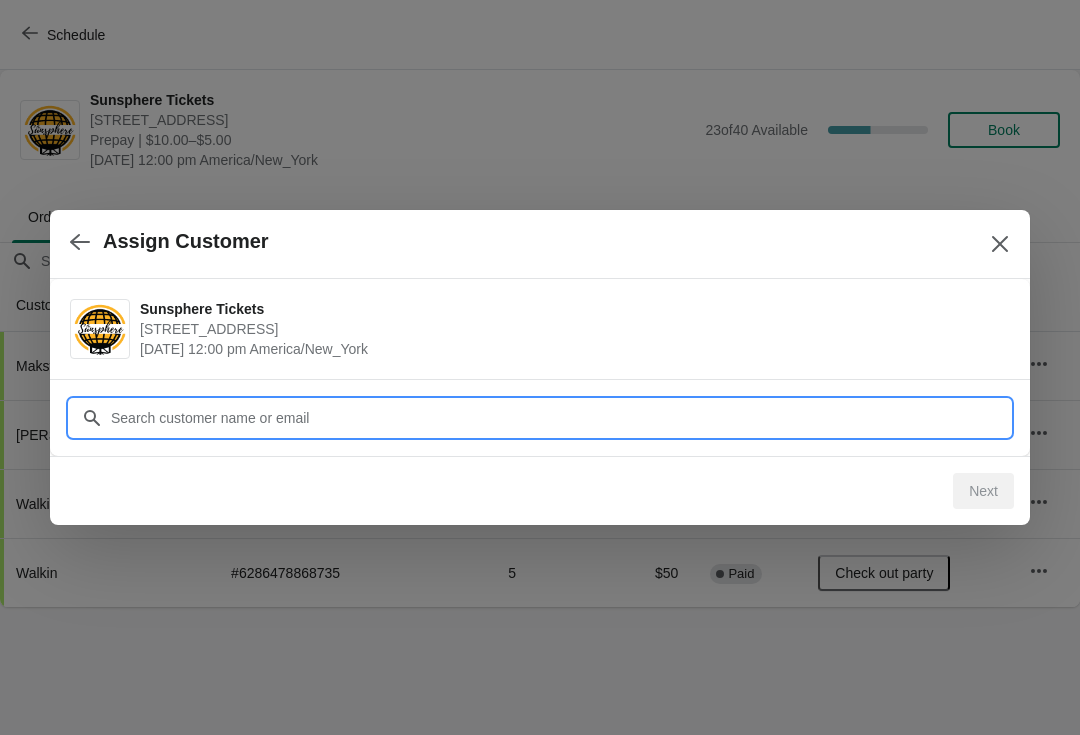 click on "Customer" at bounding box center (560, 418) 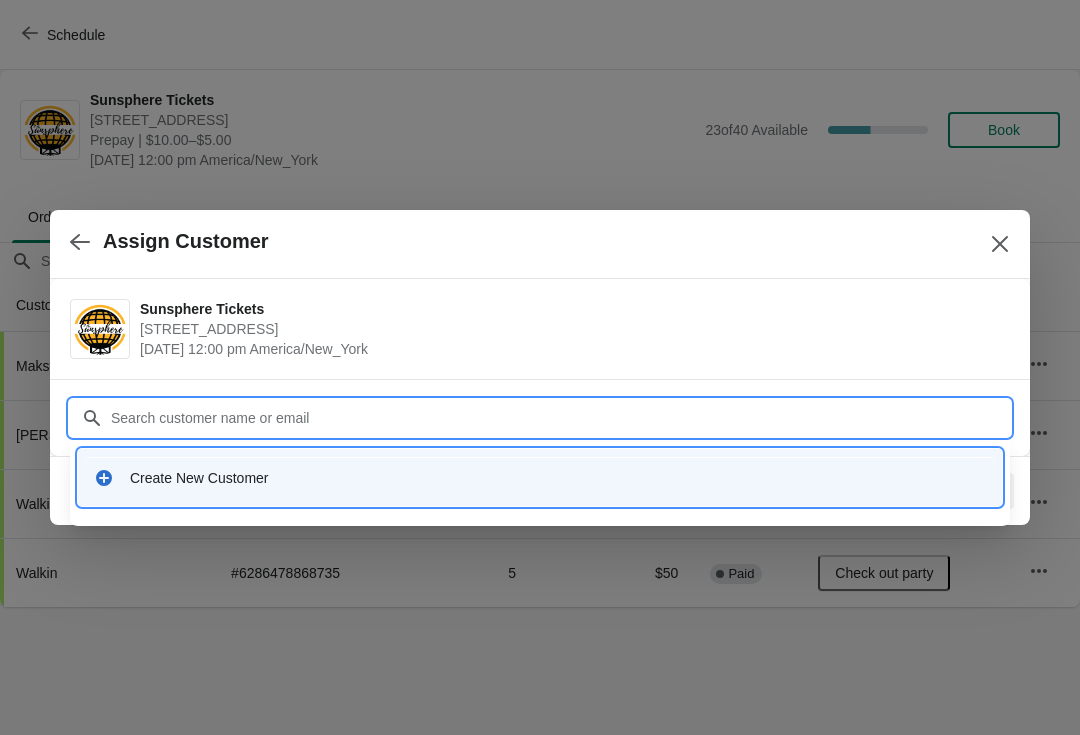 click on "Create New Customer" at bounding box center [558, 478] 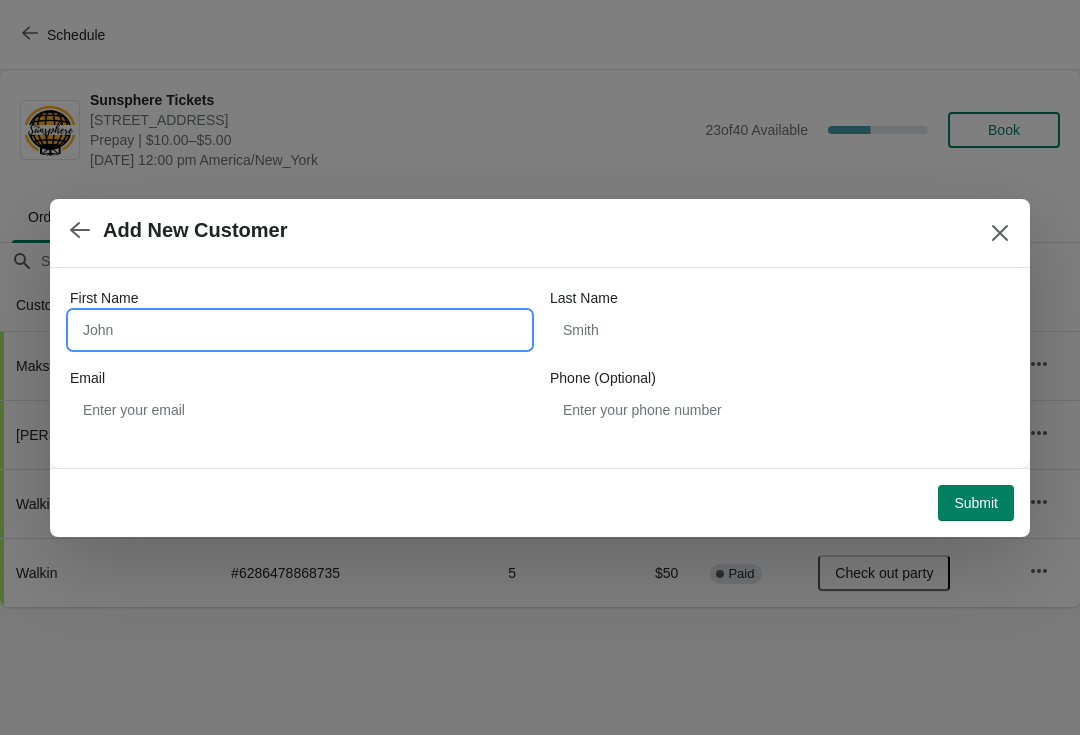click on "First Name" at bounding box center (300, 330) 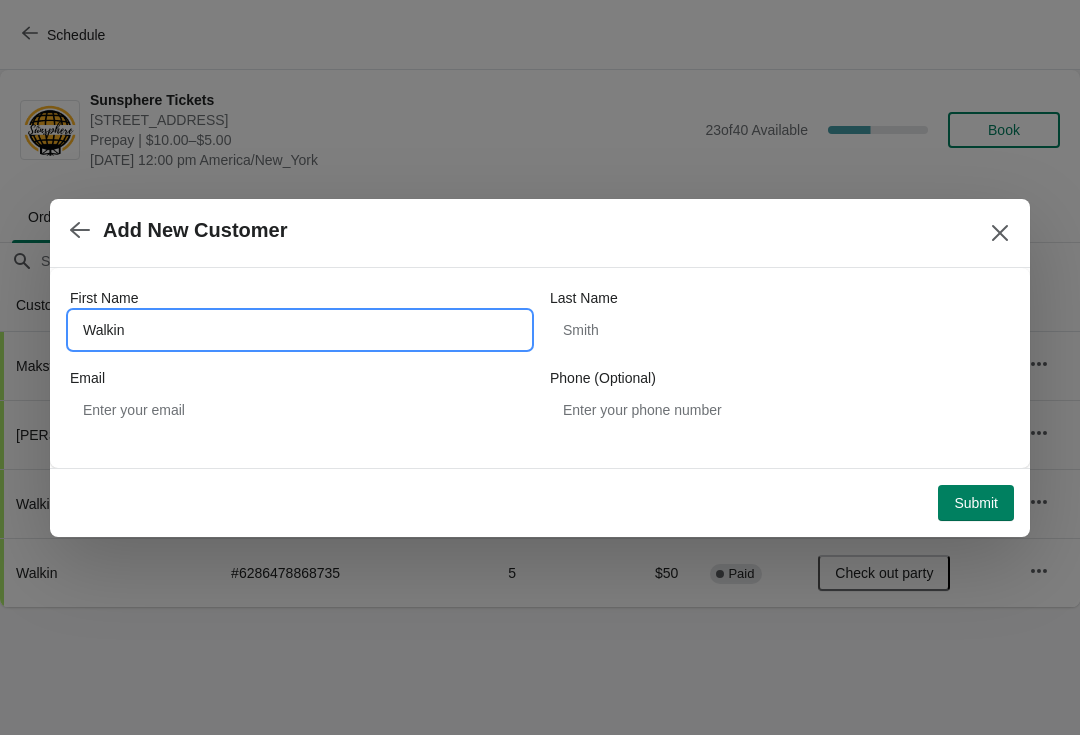 type on "Walkin" 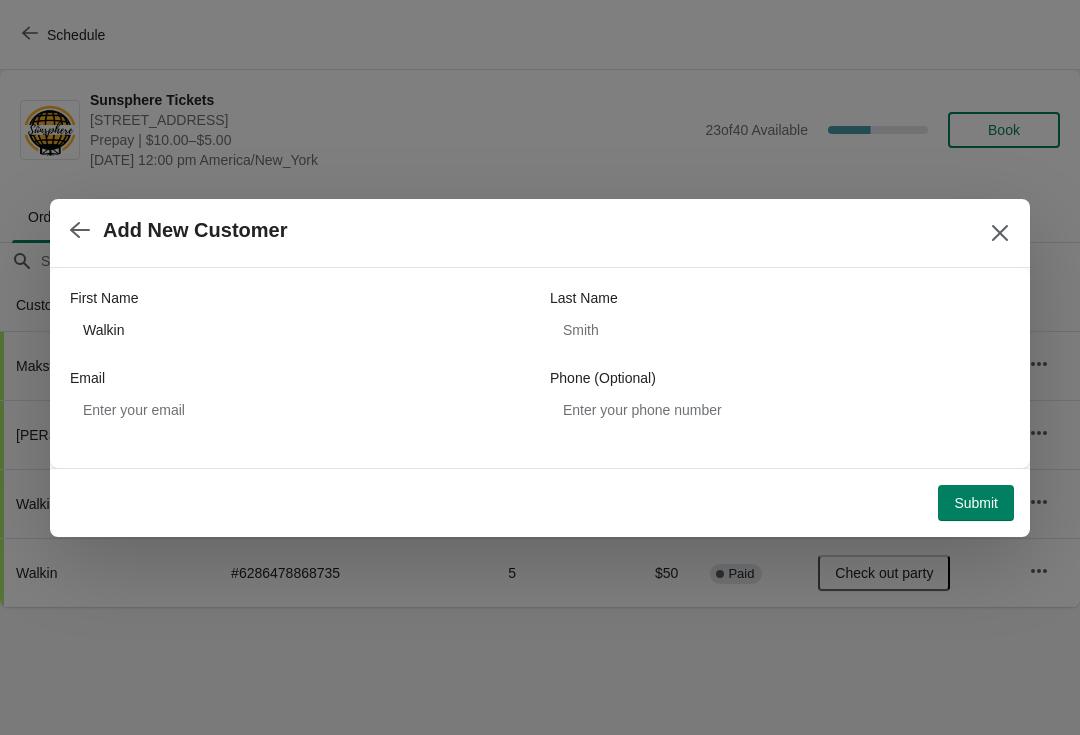 click on "Submit" at bounding box center [976, 503] 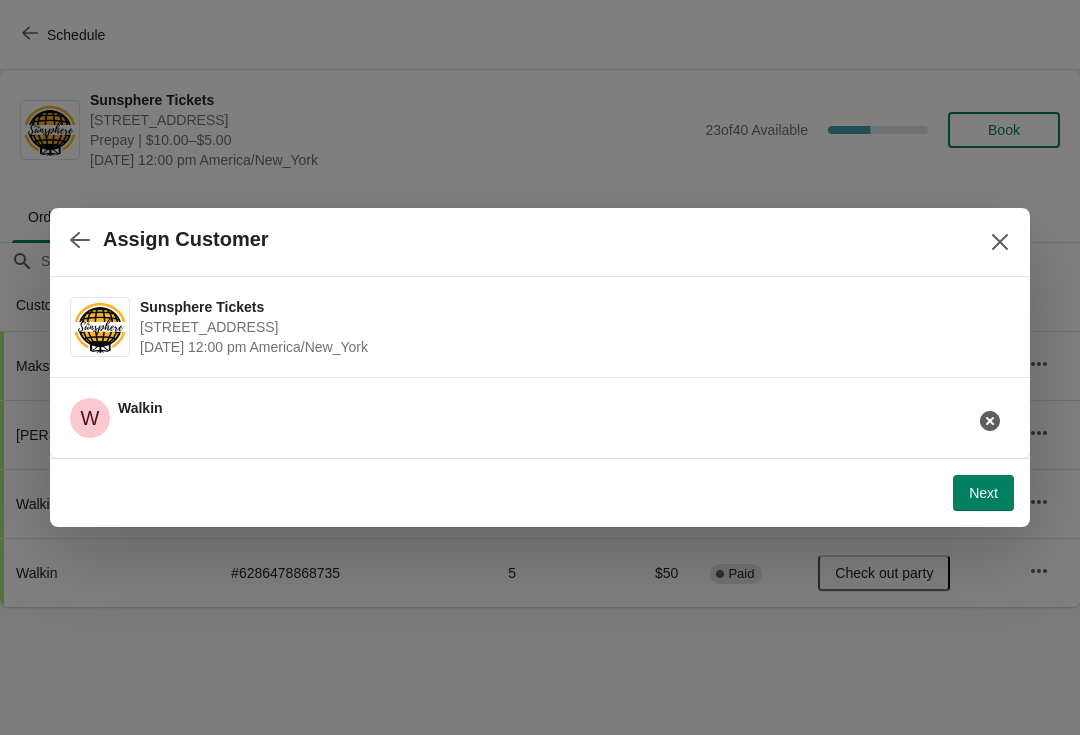 click on "Next" at bounding box center (983, 493) 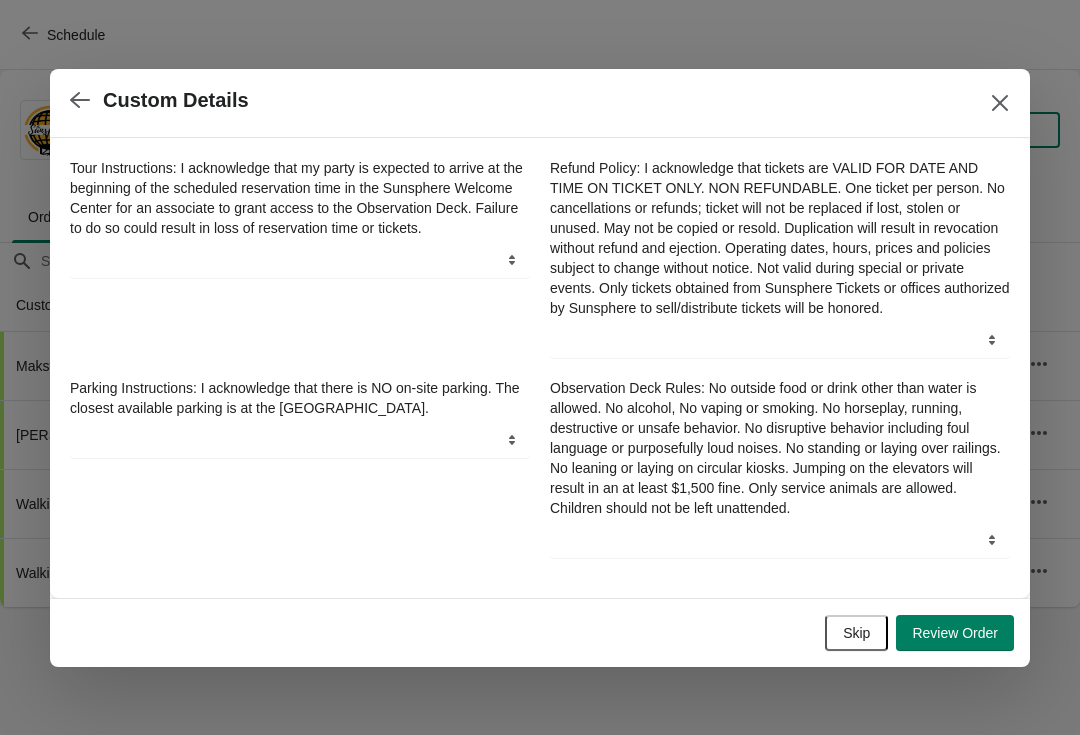 click on "Skip" at bounding box center [856, 633] 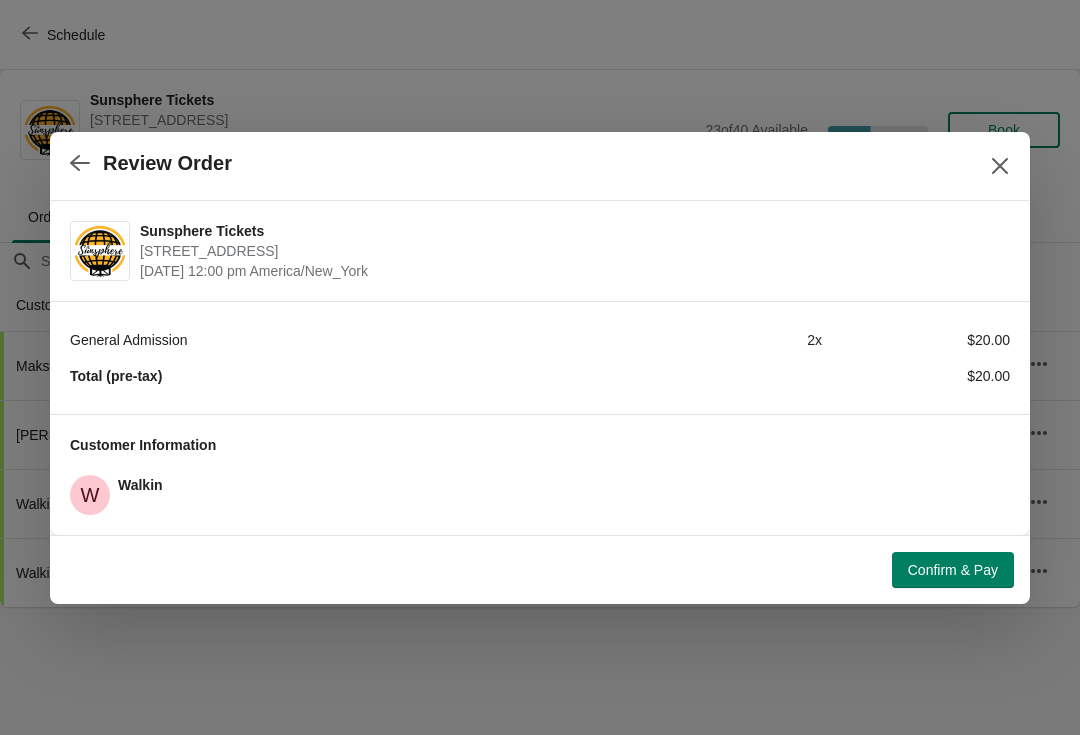 click on "Confirm & Pay" at bounding box center (953, 570) 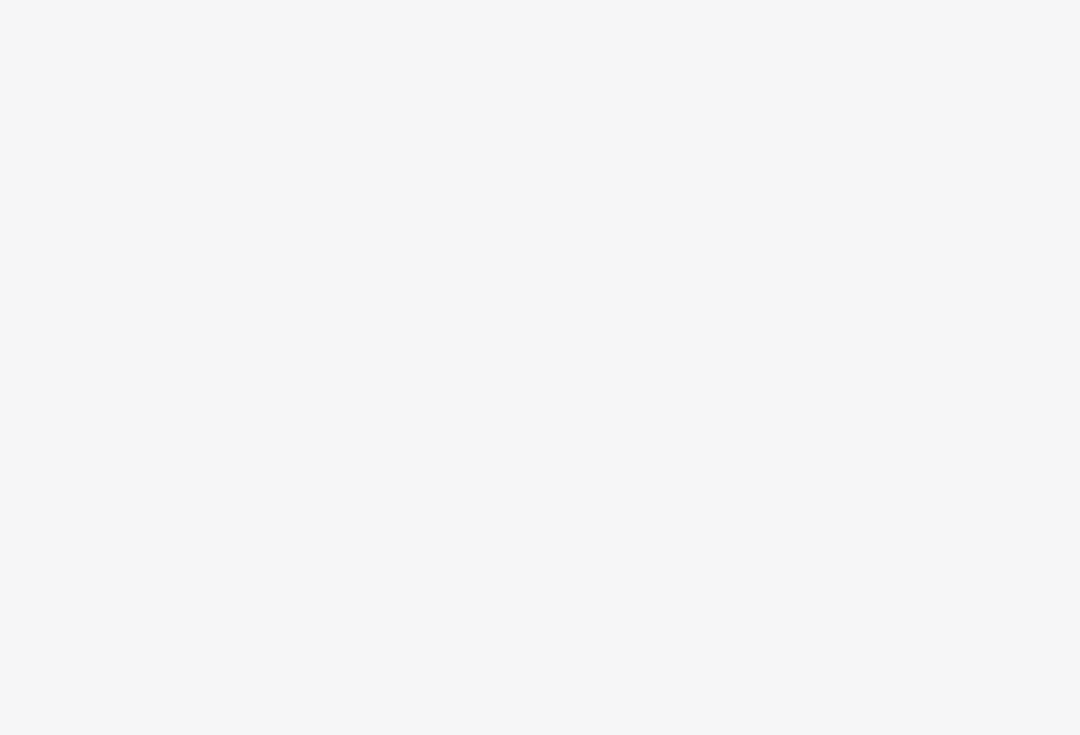 scroll, scrollTop: 0, scrollLeft: 0, axis: both 